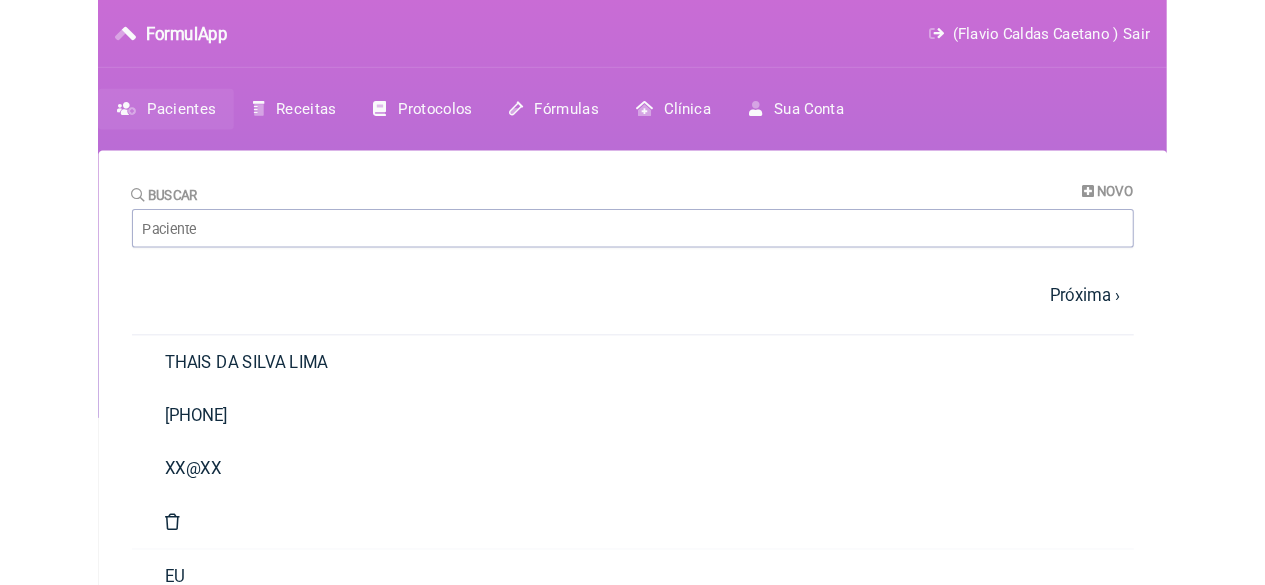 scroll, scrollTop: 0, scrollLeft: 0, axis: both 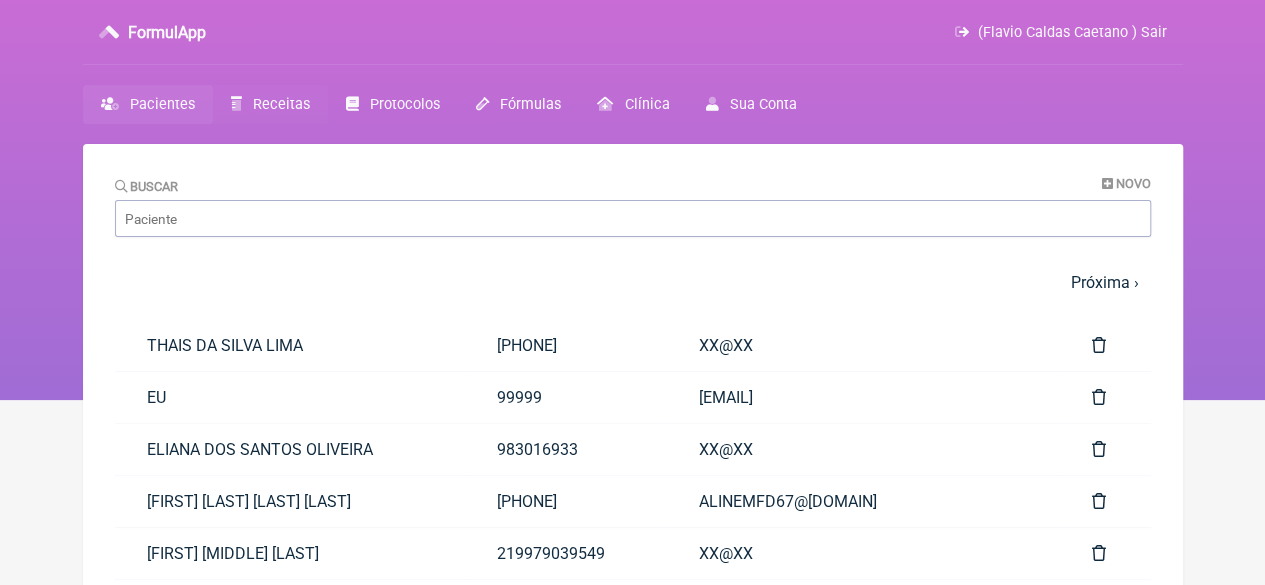 click on "Receitas" at bounding box center (281, 104) 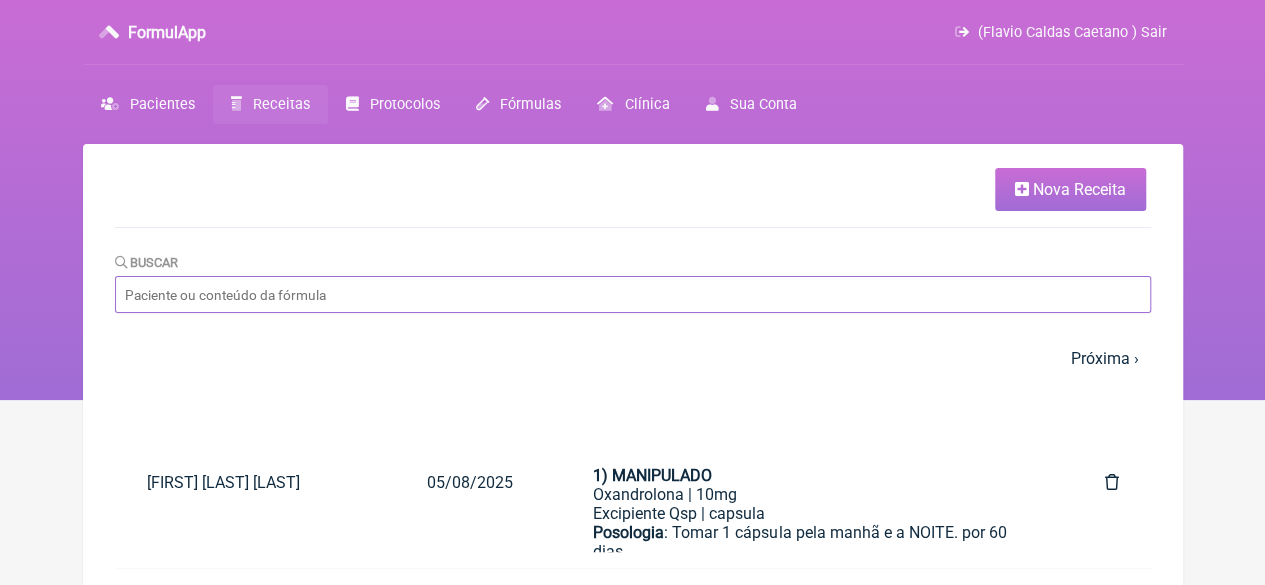 click on "Buscar" at bounding box center [633, 294] 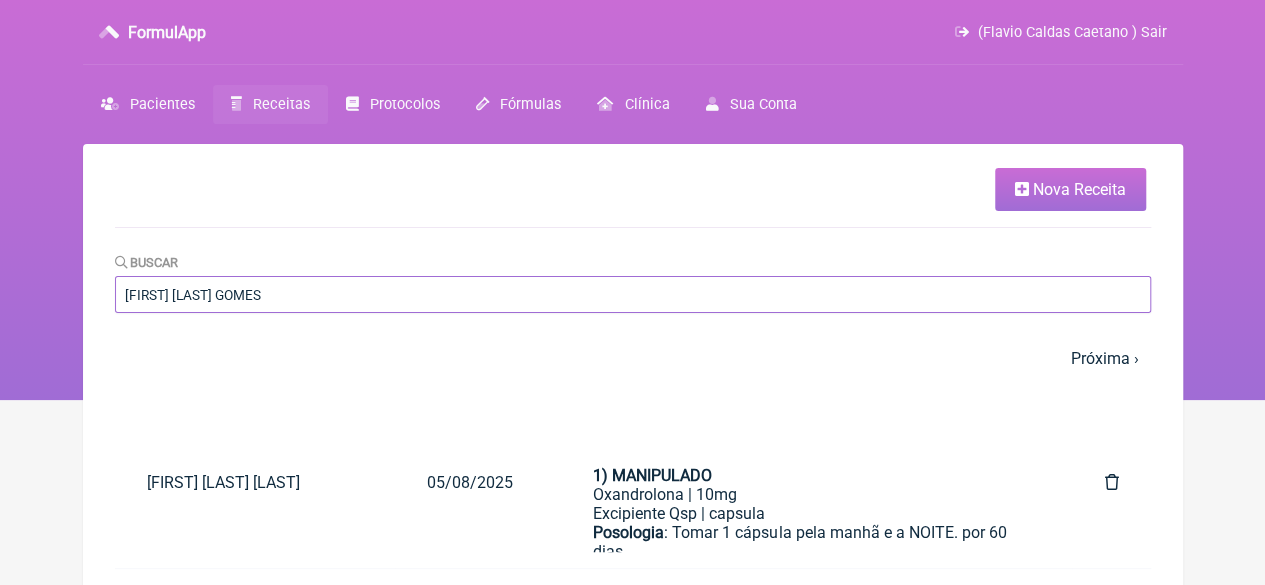 click on "[FIRST] [LAST] GOMES" at bounding box center [633, 294] 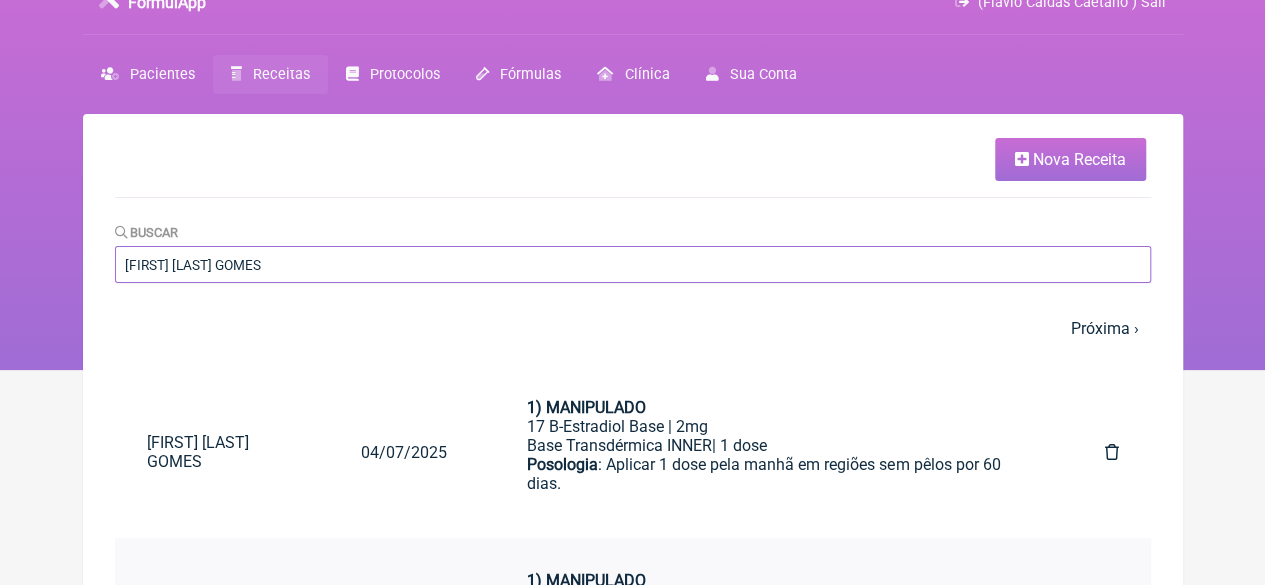 scroll, scrollTop: 0, scrollLeft: 0, axis: both 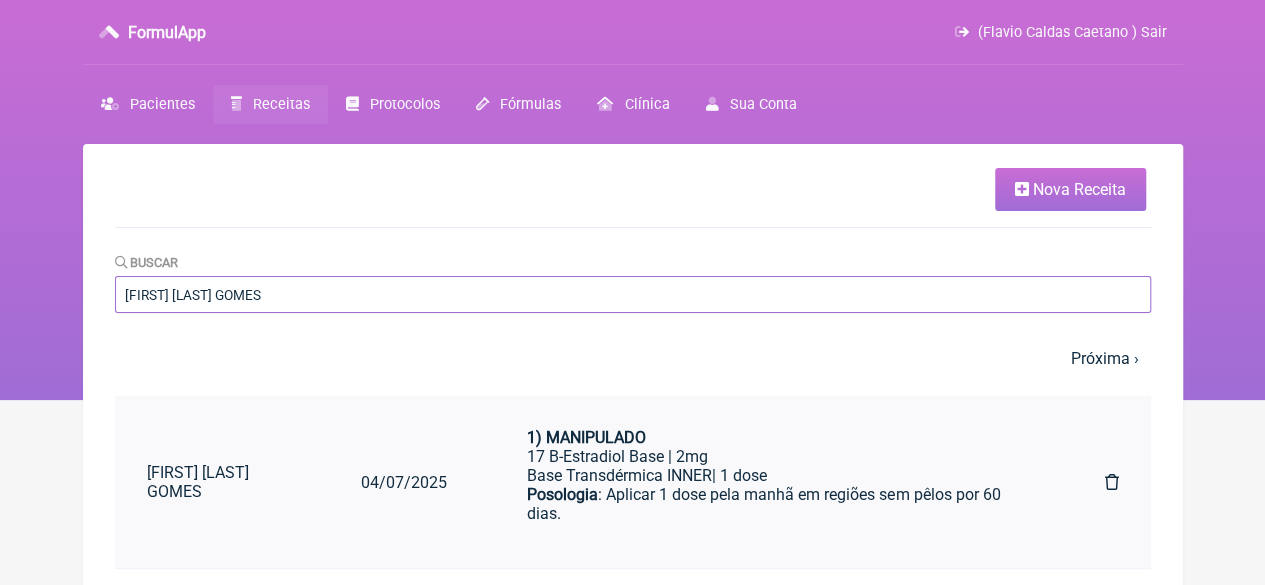 type on "[FIRST] [LAST] GOMES" 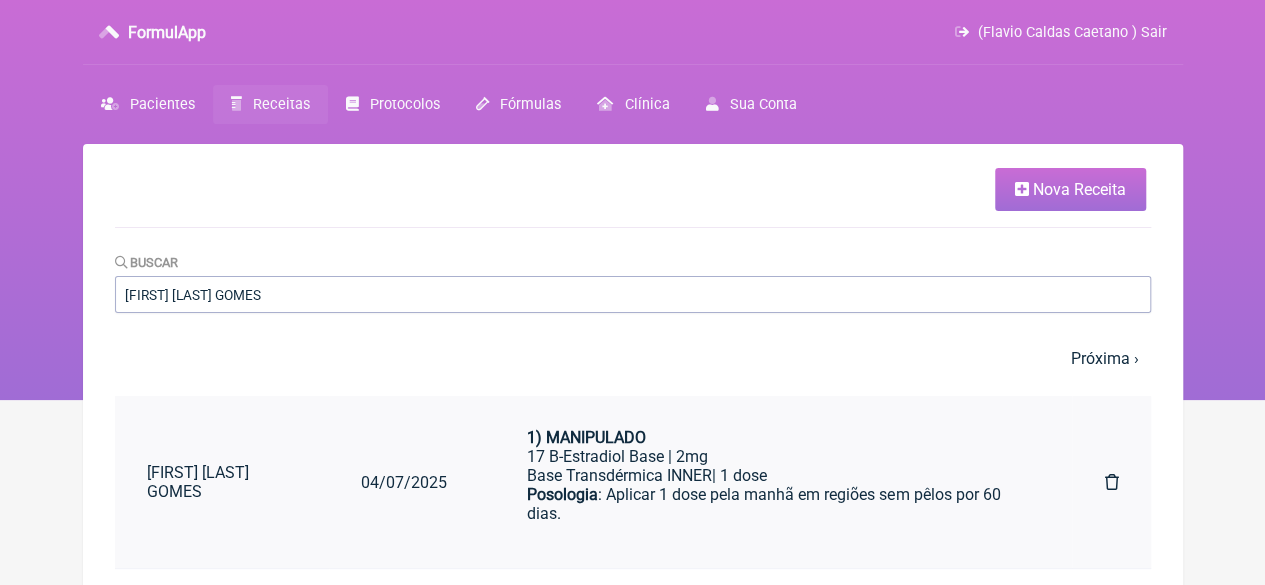 click on "1) MANIPULADO" at bounding box center [586, 437] 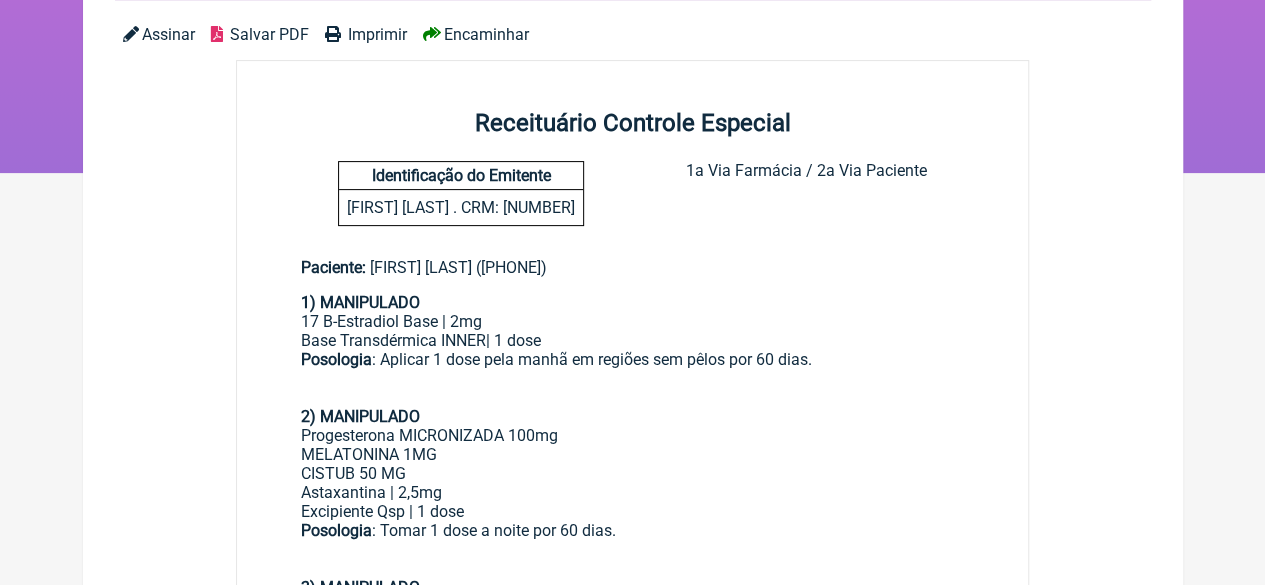 scroll, scrollTop: 0, scrollLeft: 0, axis: both 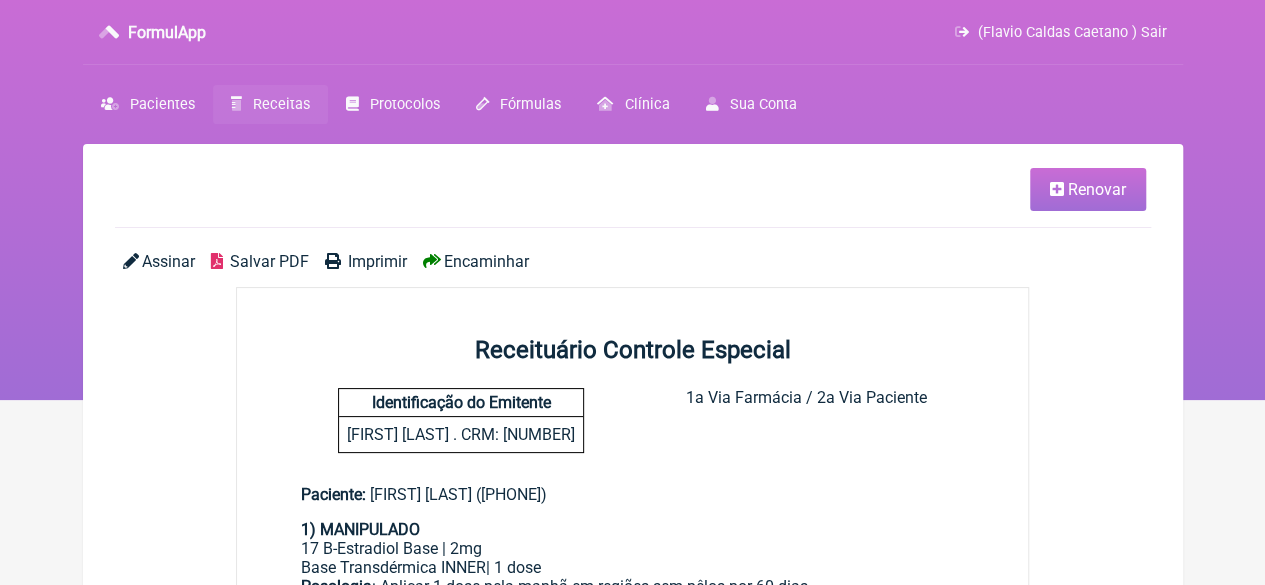 drag, startPoint x: 1076, startPoint y: 194, endPoint x: 1074, endPoint y: 221, distance: 27.073973 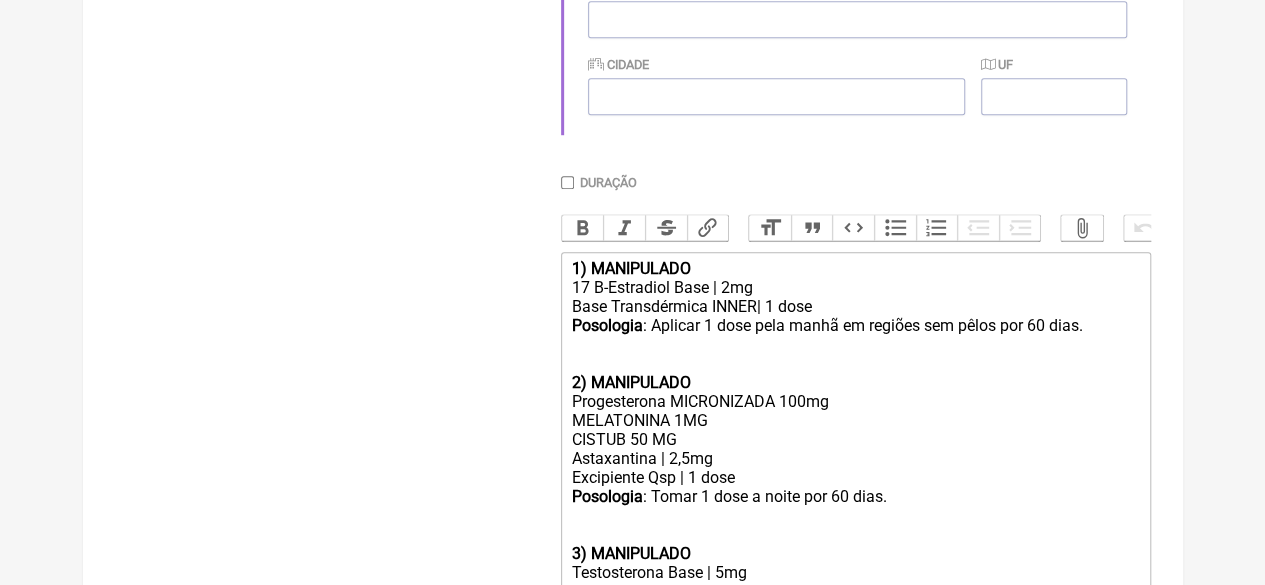 scroll, scrollTop: 1159, scrollLeft: 0, axis: vertical 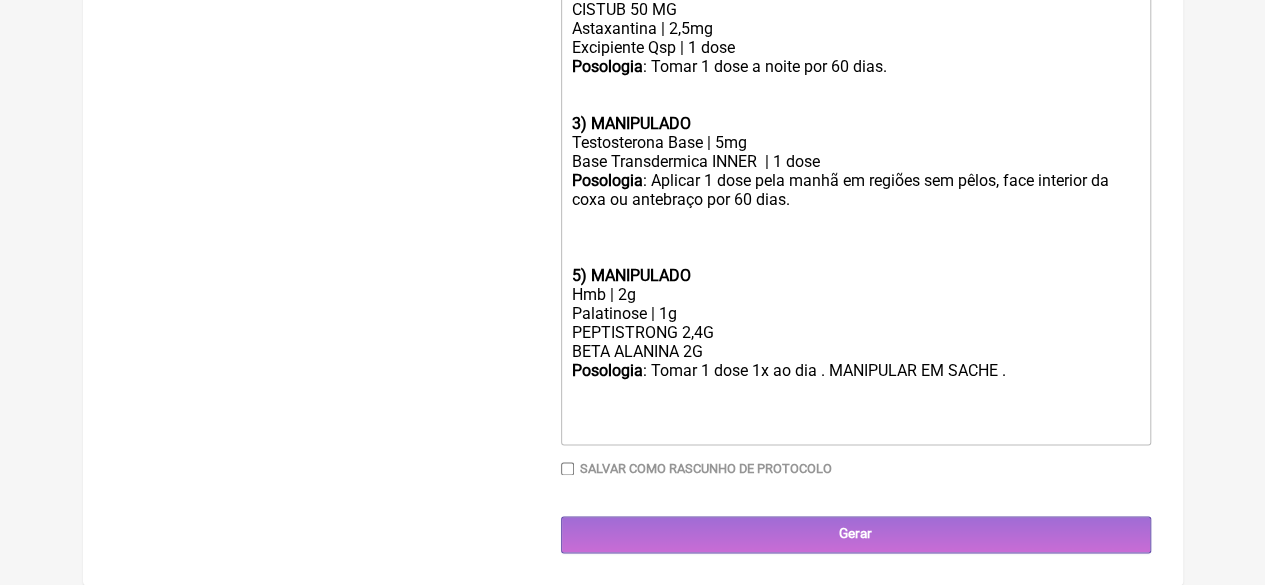 click on "Posologia : Tomar 1 dose 1x ao dia . MANIPULAR EM SACHE ." 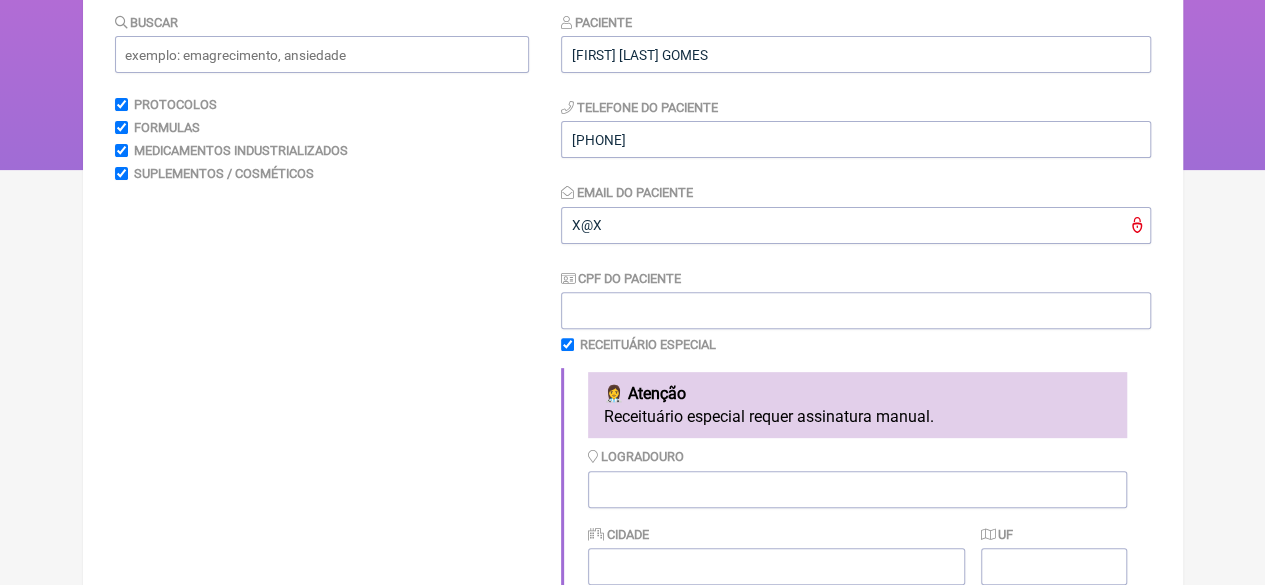 scroll, scrollTop: 0, scrollLeft: 0, axis: both 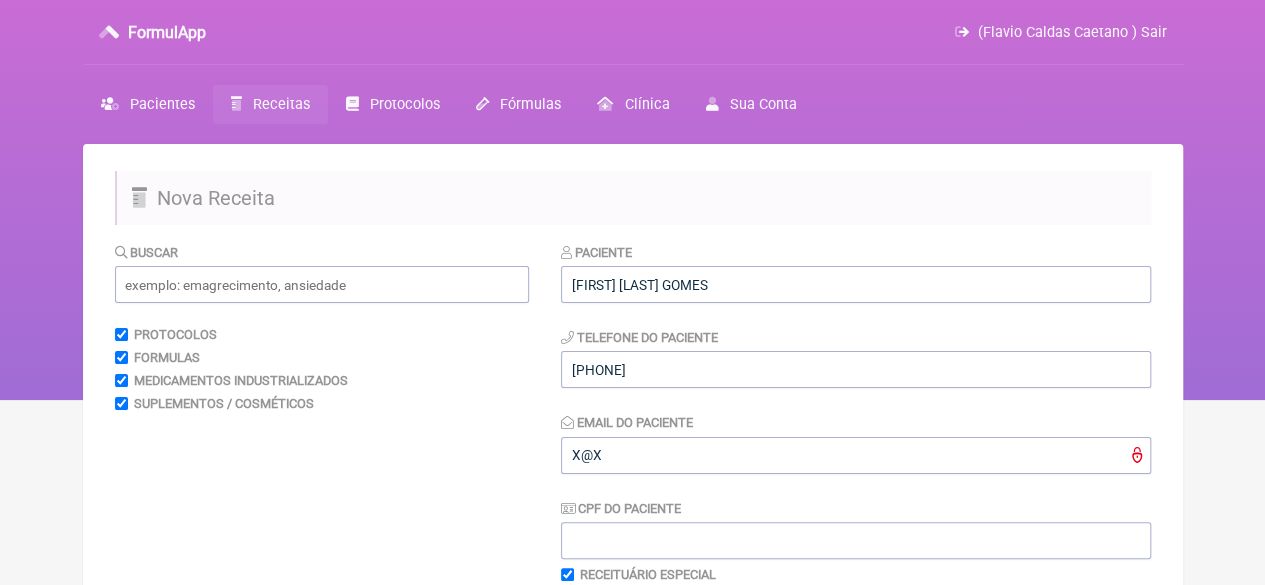 drag, startPoint x: 1021, startPoint y: 369, endPoint x: 418, endPoint y: 525, distance: 622.8523 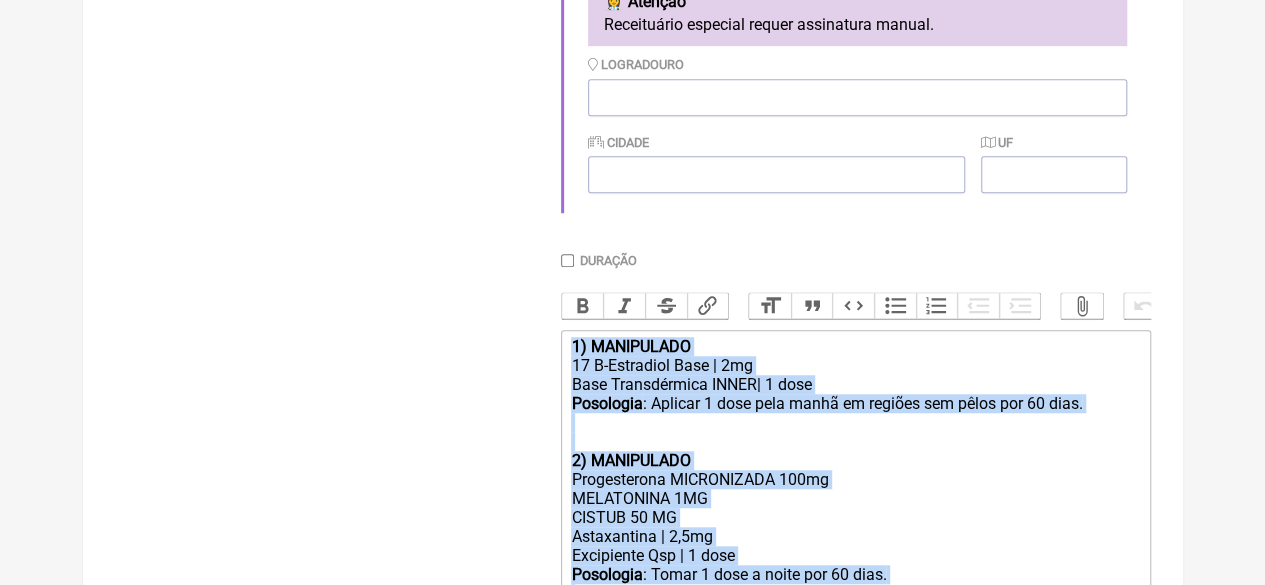 scroll, scrollTop: 700, scrollLeft: 0, axis: vertical 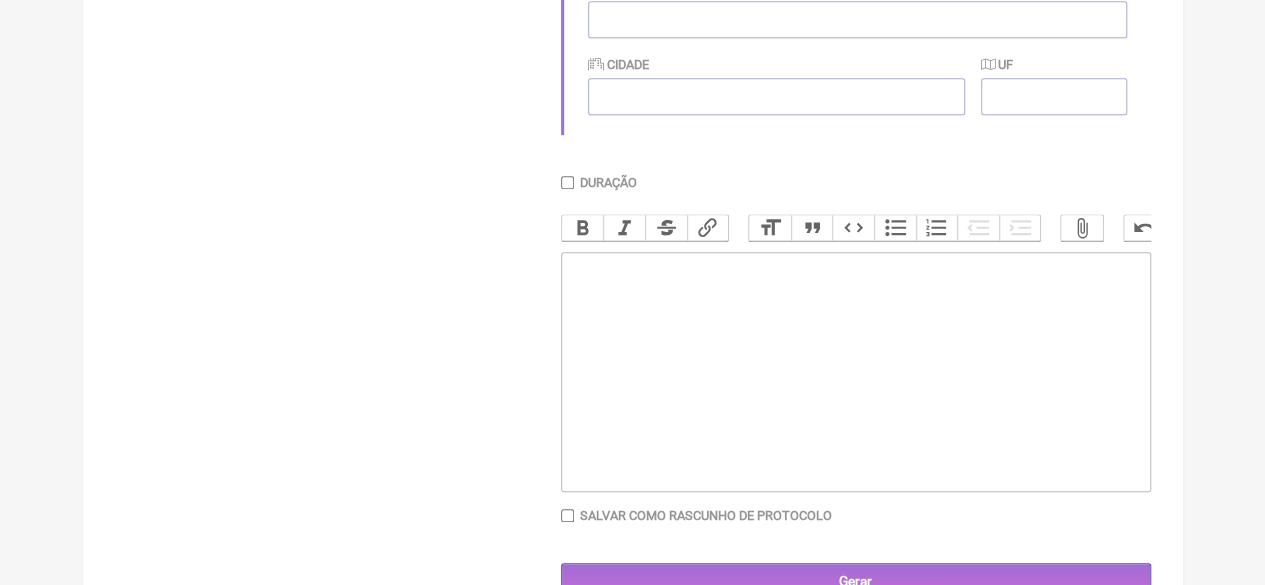 type on "<div><br><br></div><div><br><br></div>" 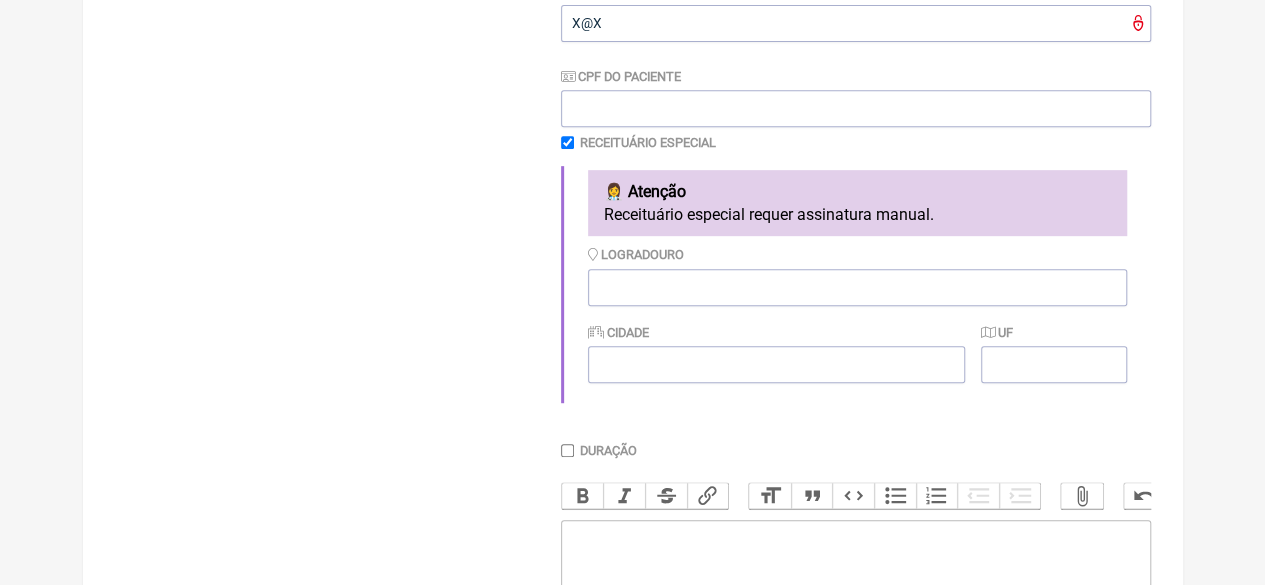 scroll, scrollTop: 200, scrollLeft: 0, axis: vertical 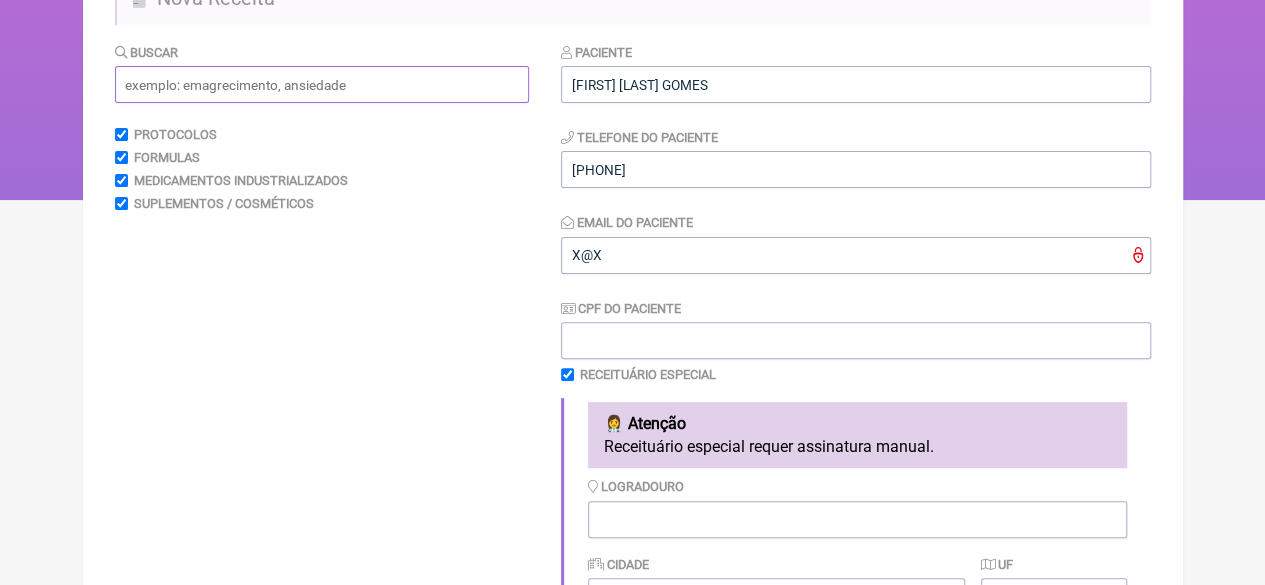 click at bounding box center [322, 84] 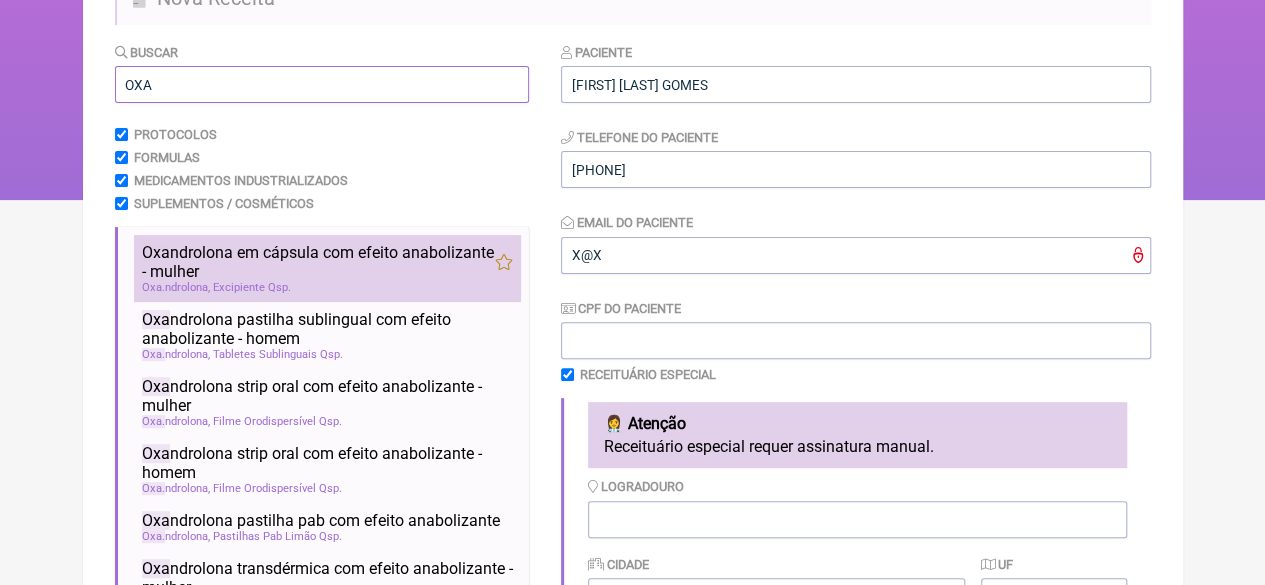 type on "OXA" 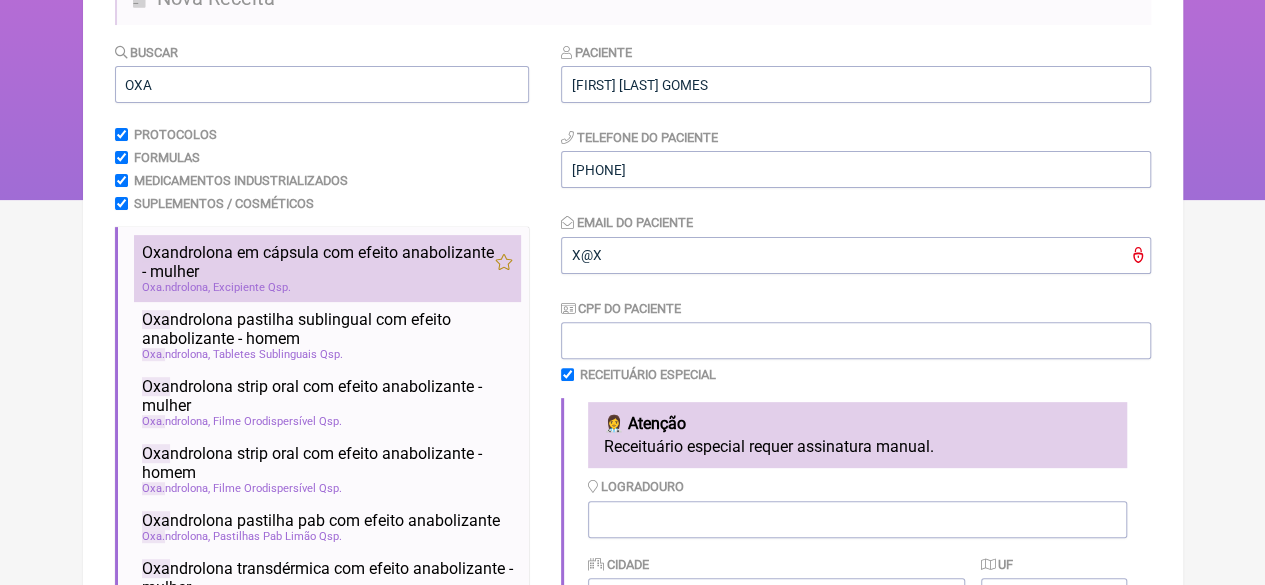 click on "Oxa ndrolona em cápsula com efeito anabolizante - mulher" at bounding box center [318, 262] 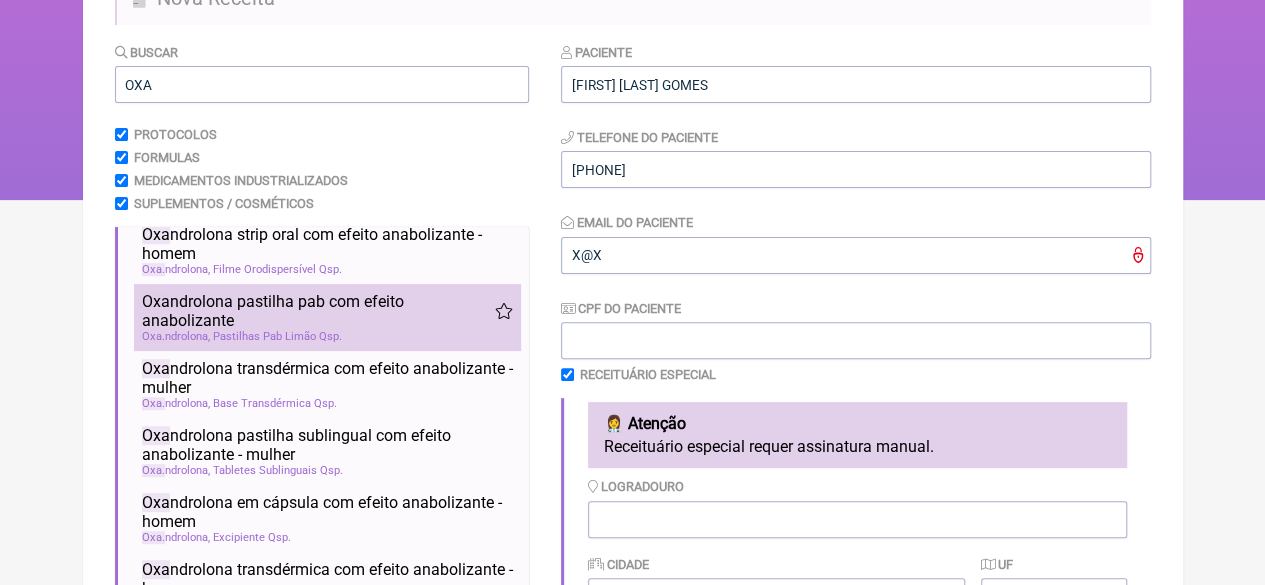 scroll, scrollTop: 228, scrollLeft: 0, axis: vertical 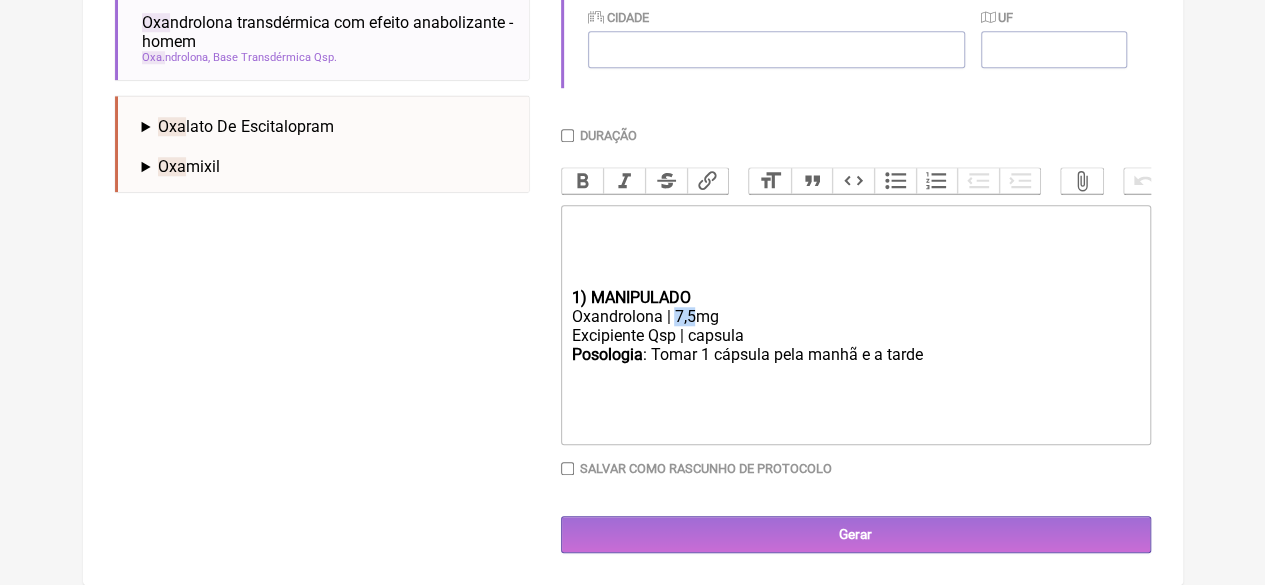 drag, startPoint x: 692, startPoint y: 314, endPoint x: 672, endPoint y: 317, distance: 20.22375 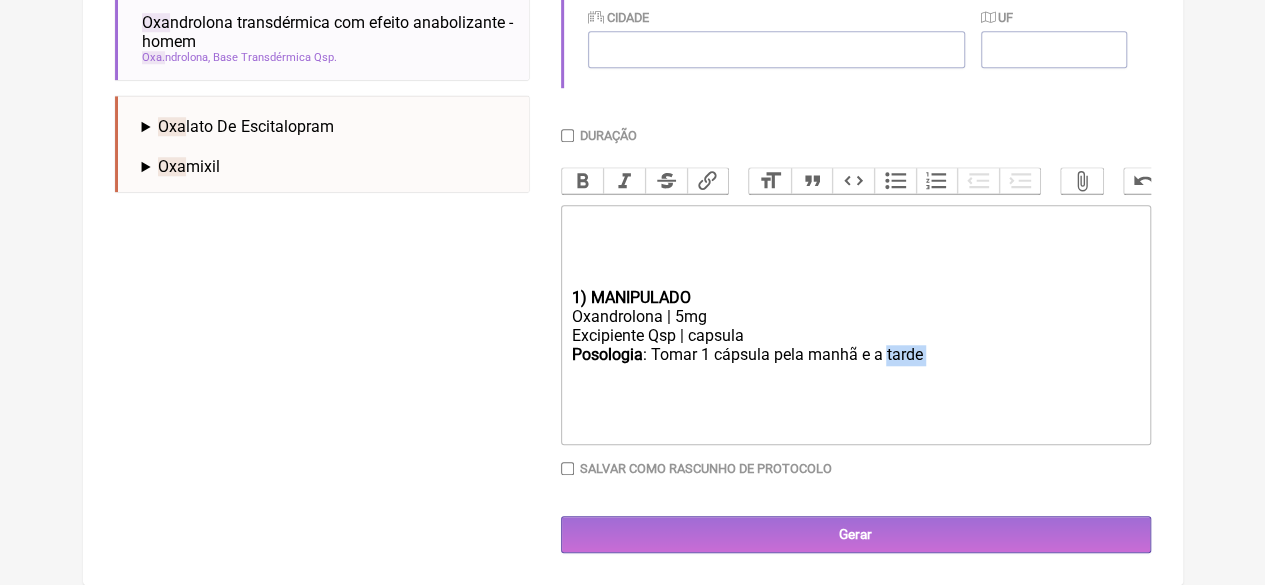 drag, startPoint x: 931, startPoint y: 359, endPoint x: 885, endPoint y: 357, distance: 46.043457 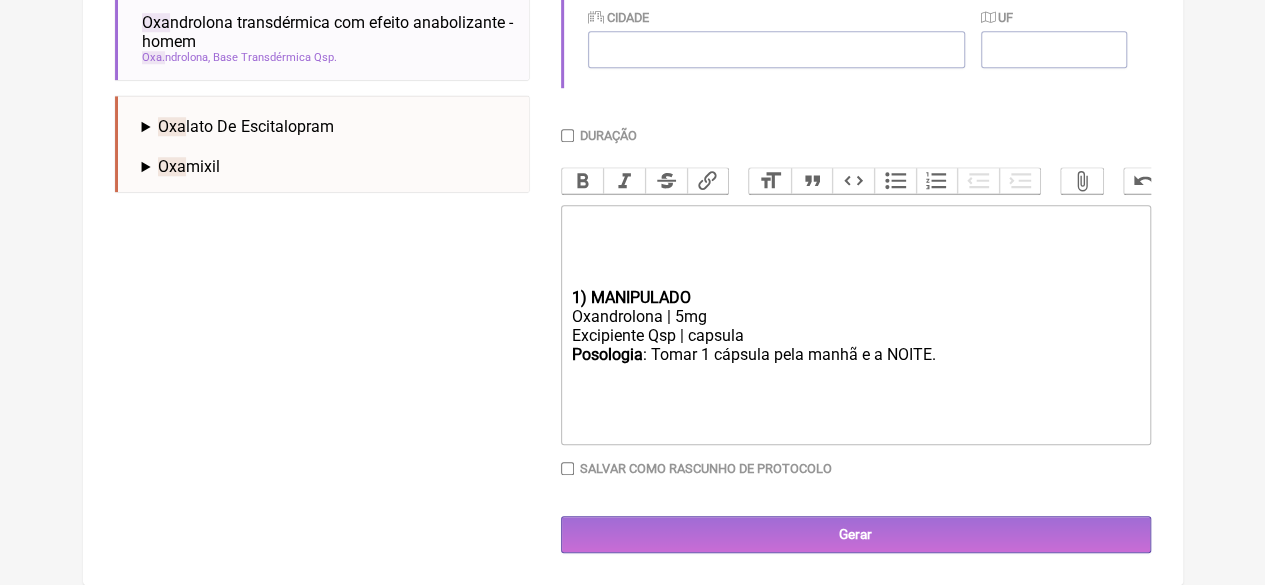 type on "<div><br><br></div><div><br><br></div><div><strong>1) MANIPULADO</strong></div><div>Oxandrolona | 5mg</div><div>Excipiente Qsp | capsula</div><div><strong>Posologia</strong>: Tomar 1 cápsula pela manhã e a NOITE. ㅤ<br><br></div>" 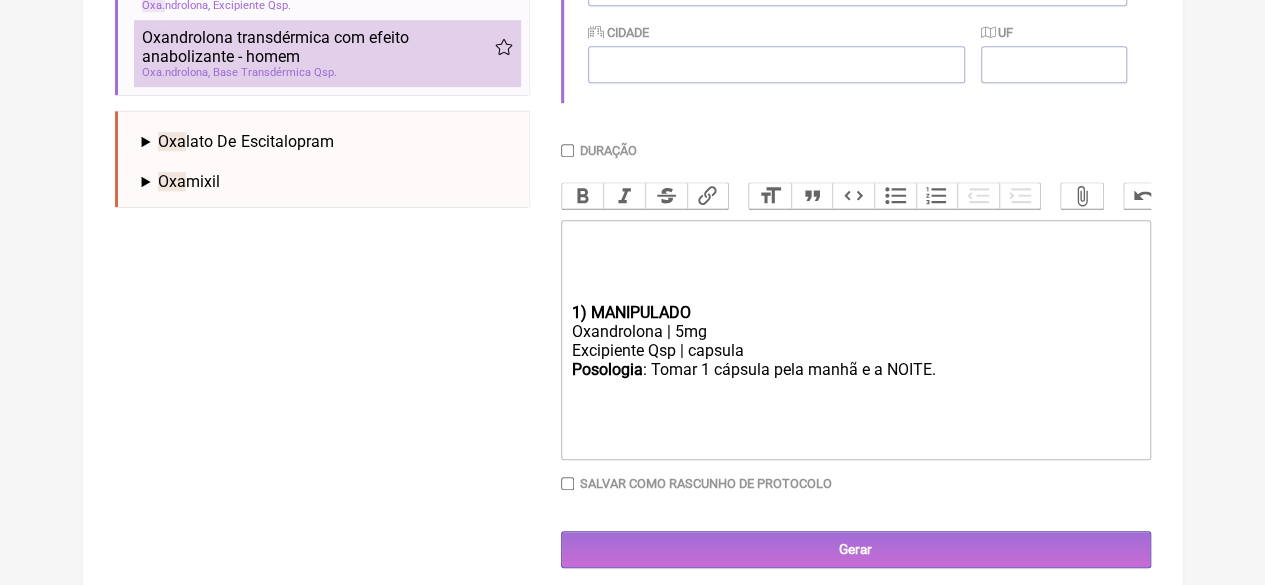 scroll, scrollTop: 766, scrollLeft: 0, axis: vertical 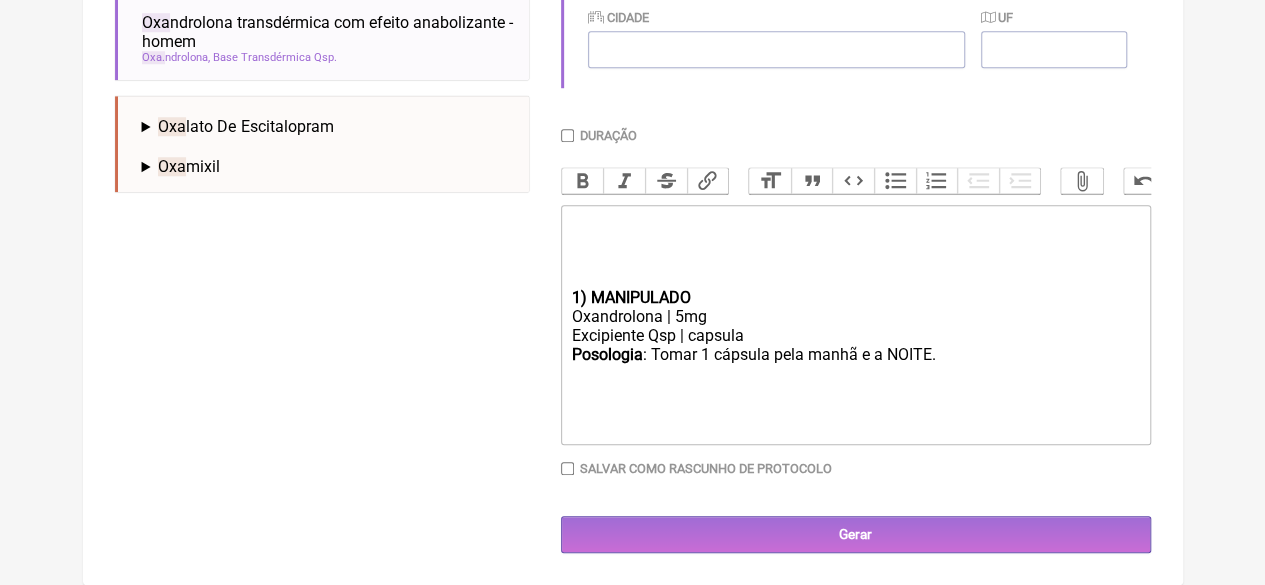 click on "Duração" at bounding box center (567, 135) 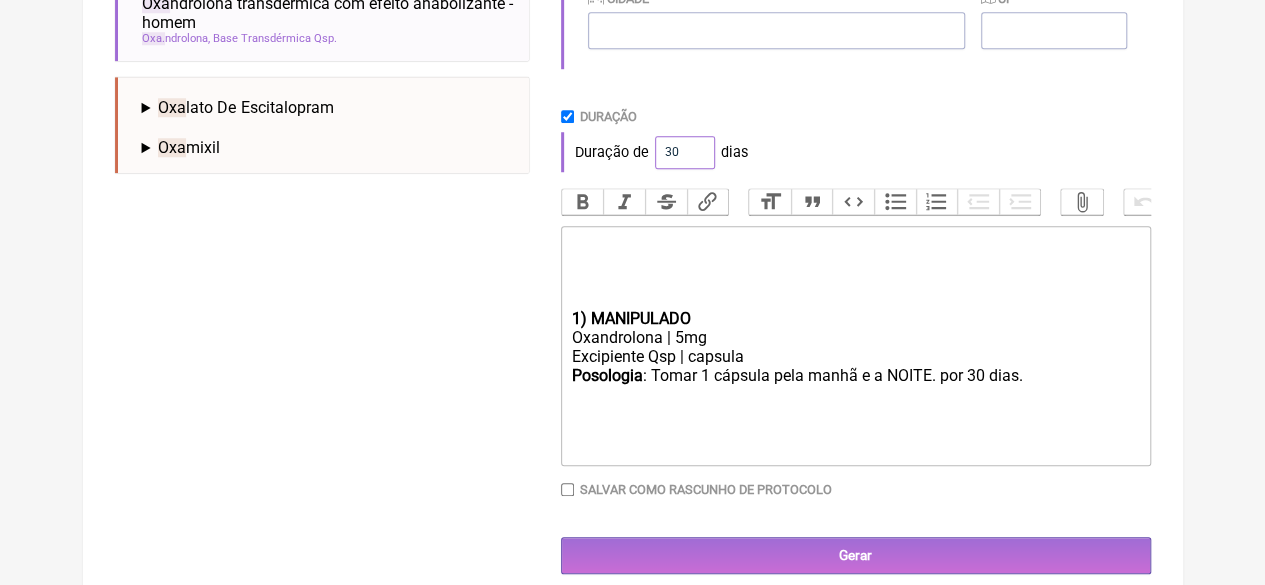 drag, startPoint x: 683, startPoint y: 156, endPoint x: 629, endPoint y: 162, distance: 54.33231 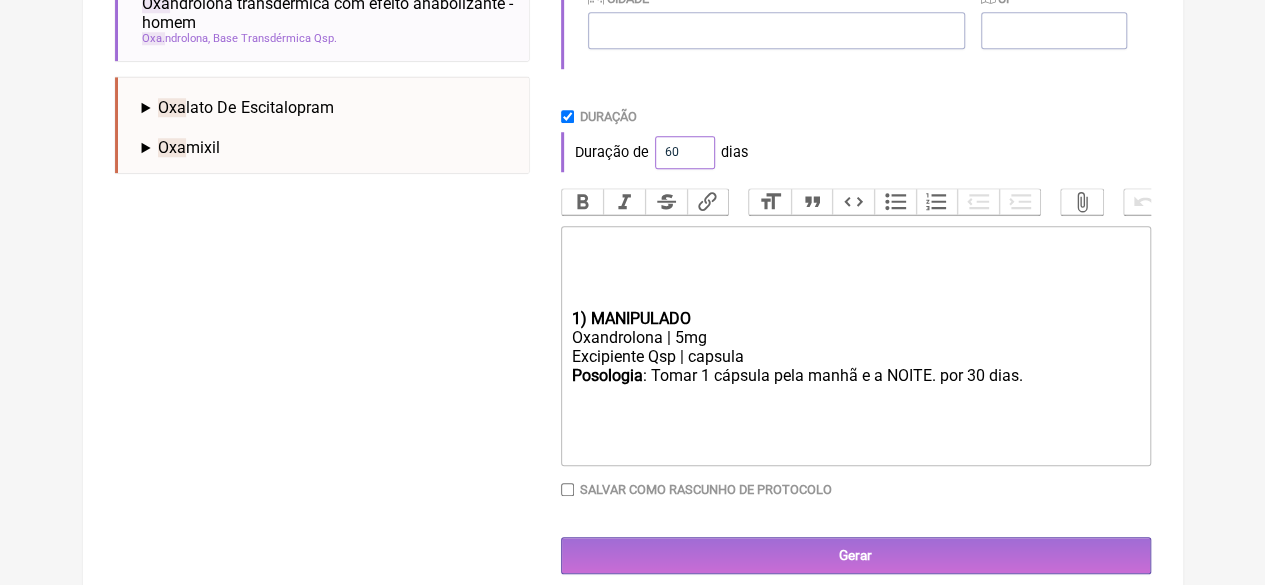 type on "60" 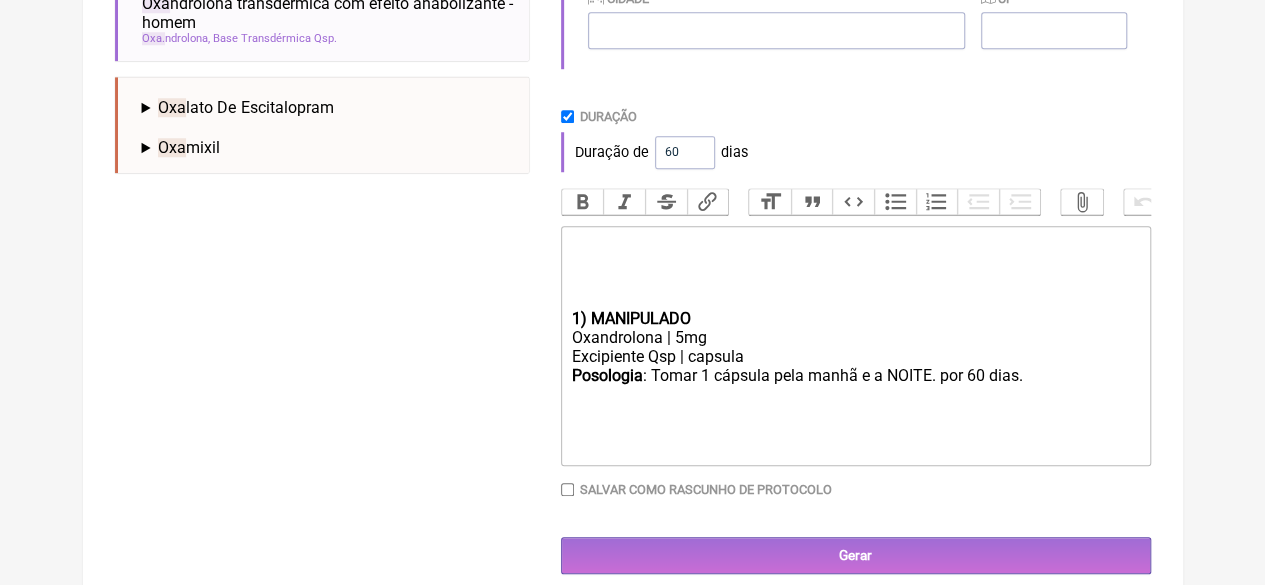click on "Duração
Duração de
60
dias" at bounding box center [856, 140] 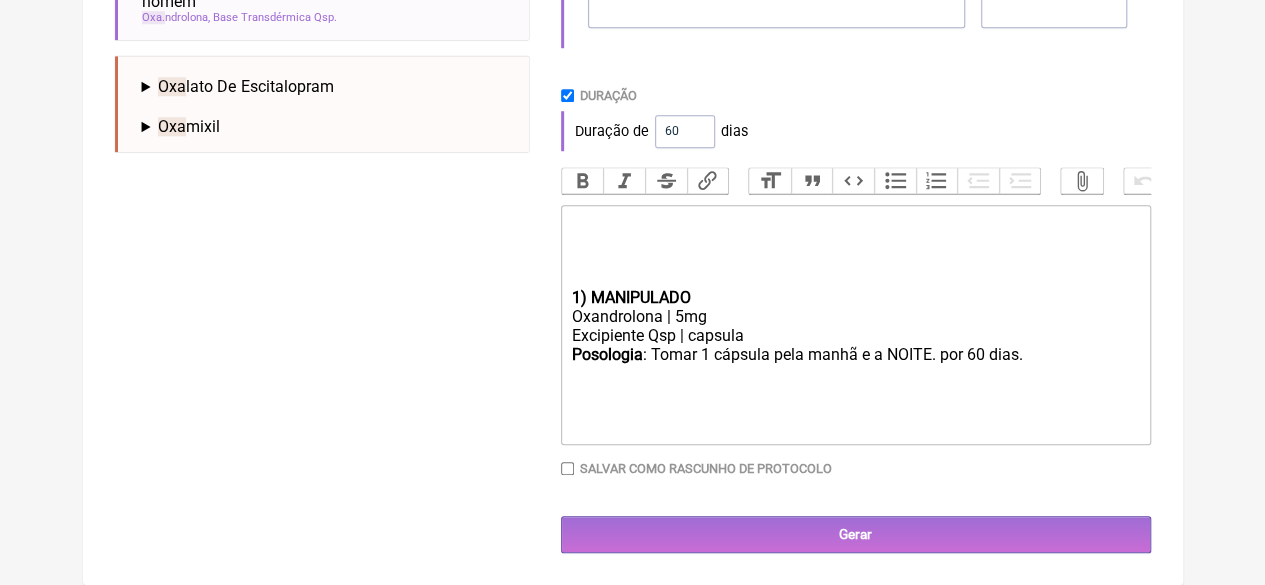 scroll, scrollTop: 806, scrollLeft: 0, axis: vertical 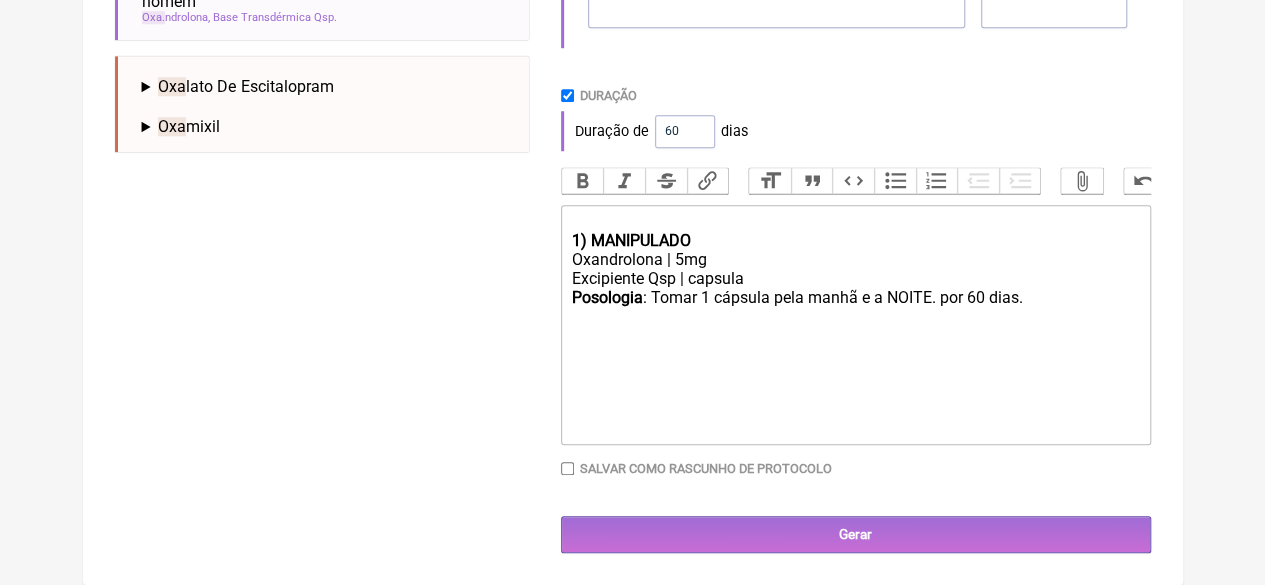 click on "Posologia : Tomar 1 cápsula pela manhã e a NOITE. por 60 dias." 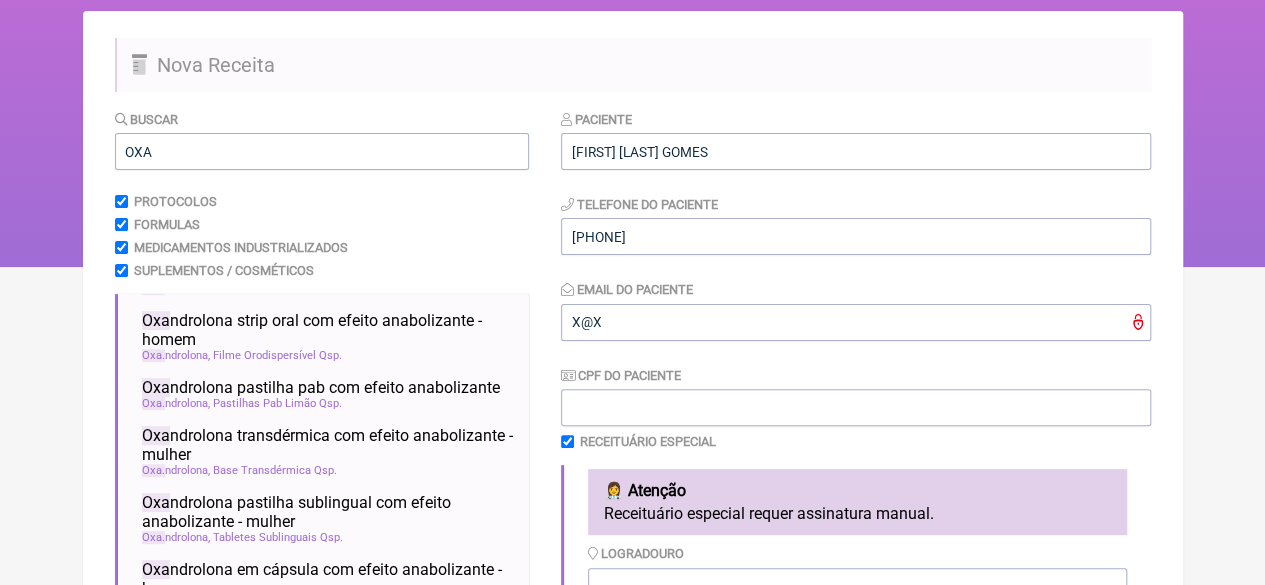 scroll, scrollTop: 6, scrollLeft: 0, axis: vertical 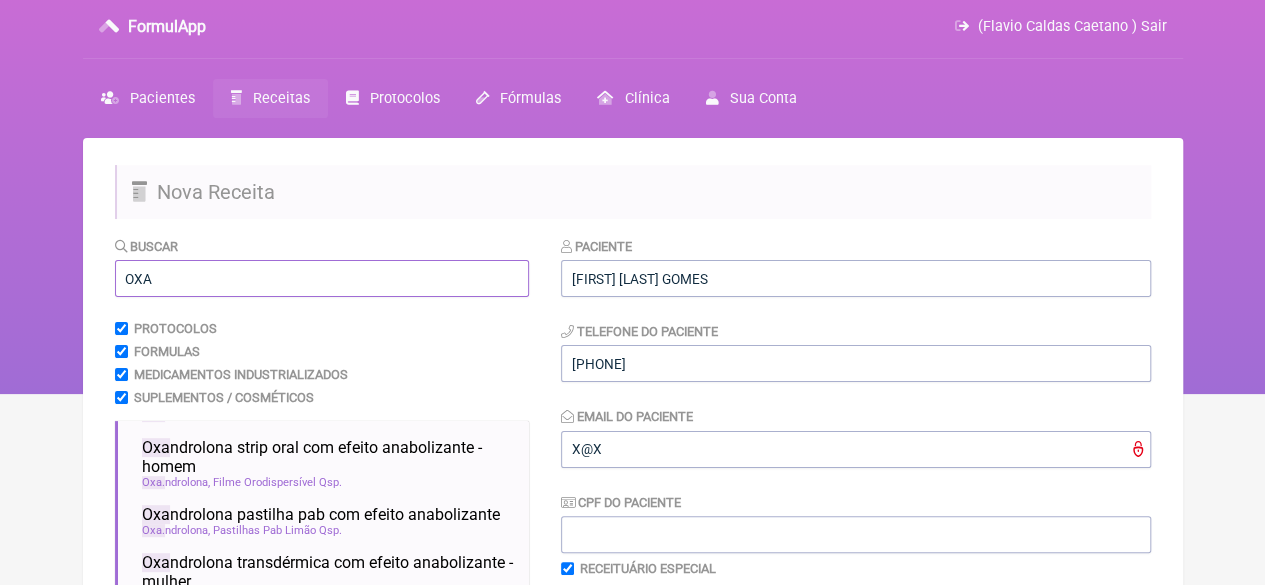 drag, startPoint x: 168, startPoint y: 287, endPoint x: 28, endPoint y: 286, distance: 140.00357 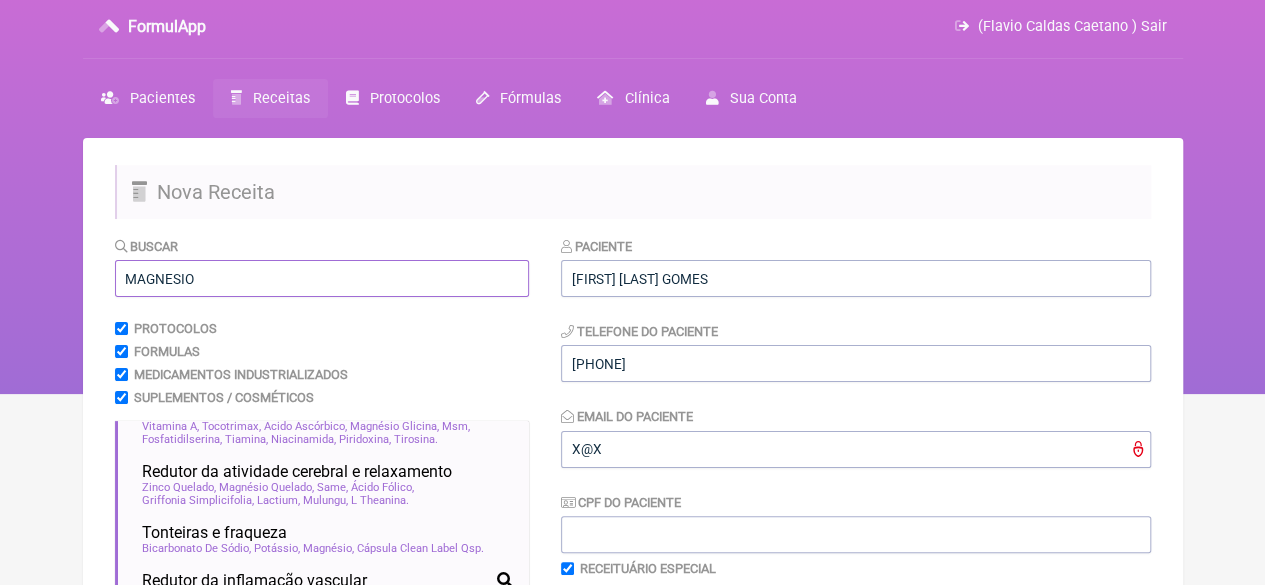 scroll, scrollTop: 0, scrollLeft: 0, axis: both 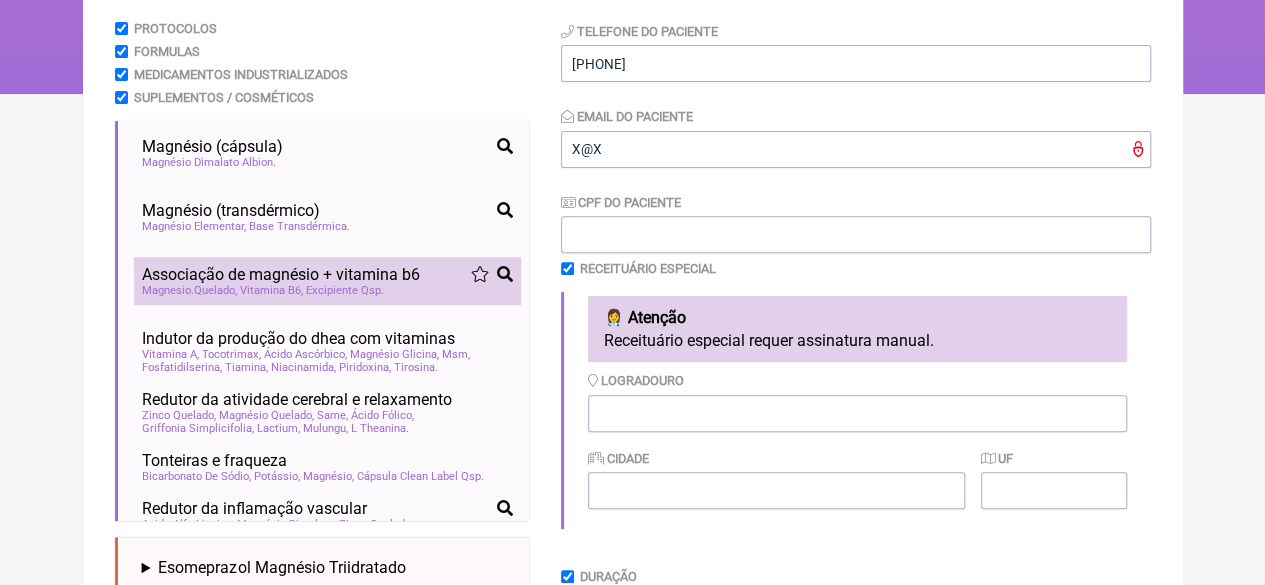 type on "MAGNESIO" 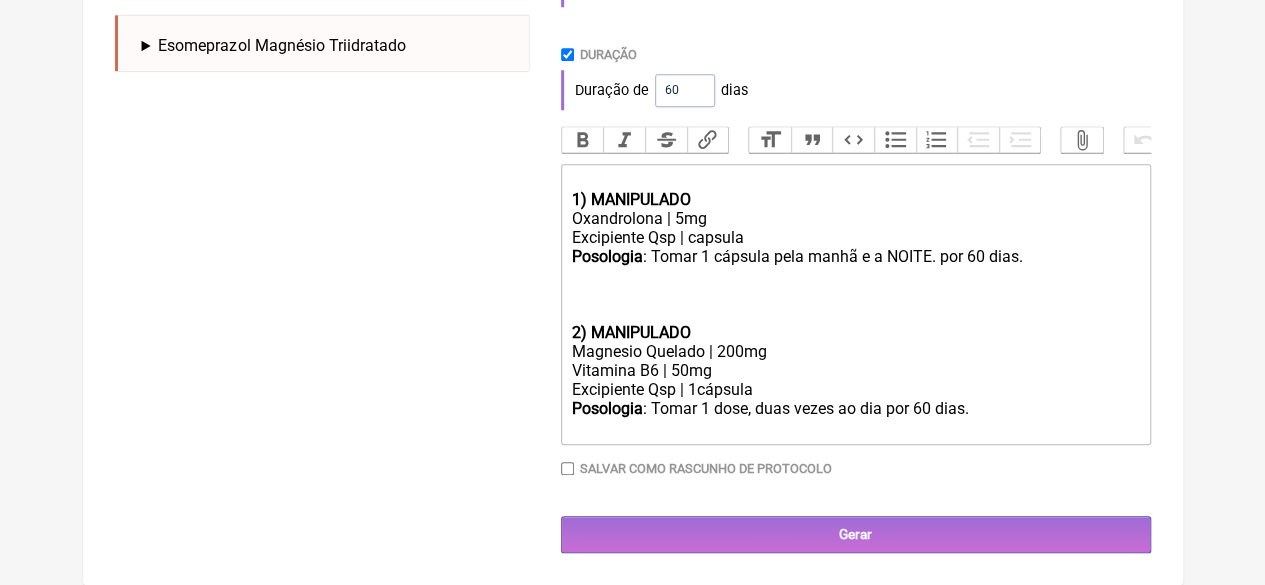 scroll, scrollTop: 836, scrollLeft: 0, axis: vertical 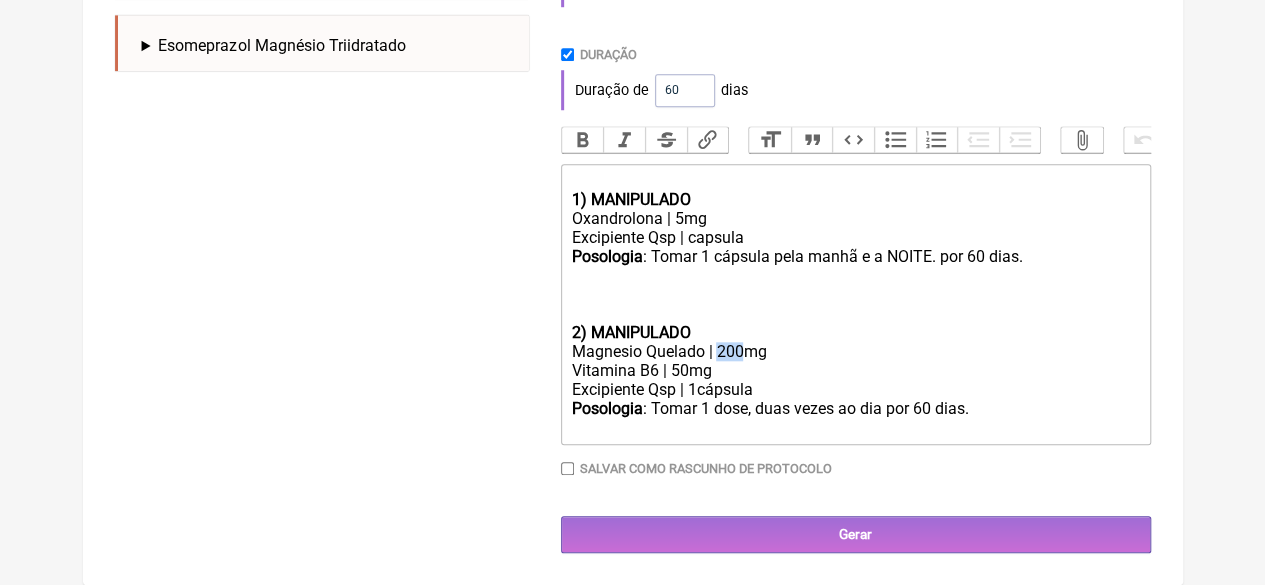 drag, startPoint x: 741, startPoint y: 366, endPoint x: 718, endPoint y: 367, distance: 23.021729 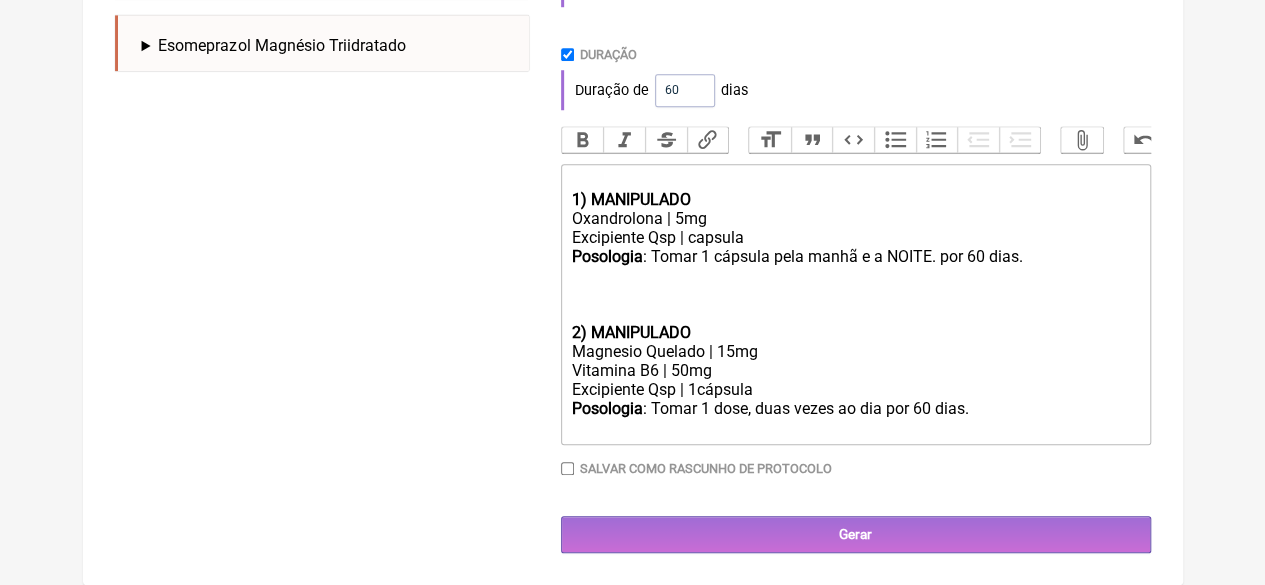 type on "<div><br><strong>1) MANIPULADO</strong></div><div>Oxandrolona | 5mg</div><div>Excipiente Qsp | capsula</div><div><strong>Posologia</strong>: Tomar 1 cápsula pela manhã e a NOITE. por 60 dias.<br><br><br><br></div><div><strong>2) MANIPULADO</strong></div><div>Magnesio Quelado | 150mg</div><div>Vitamina B6 | 50mg</div><div>Excipiente Qsp | 1cápsula</div><div><strong>Posologia</strong>: Tomar 1 dose, duas vezes ao dia por 60 dias.<br><br></div>" 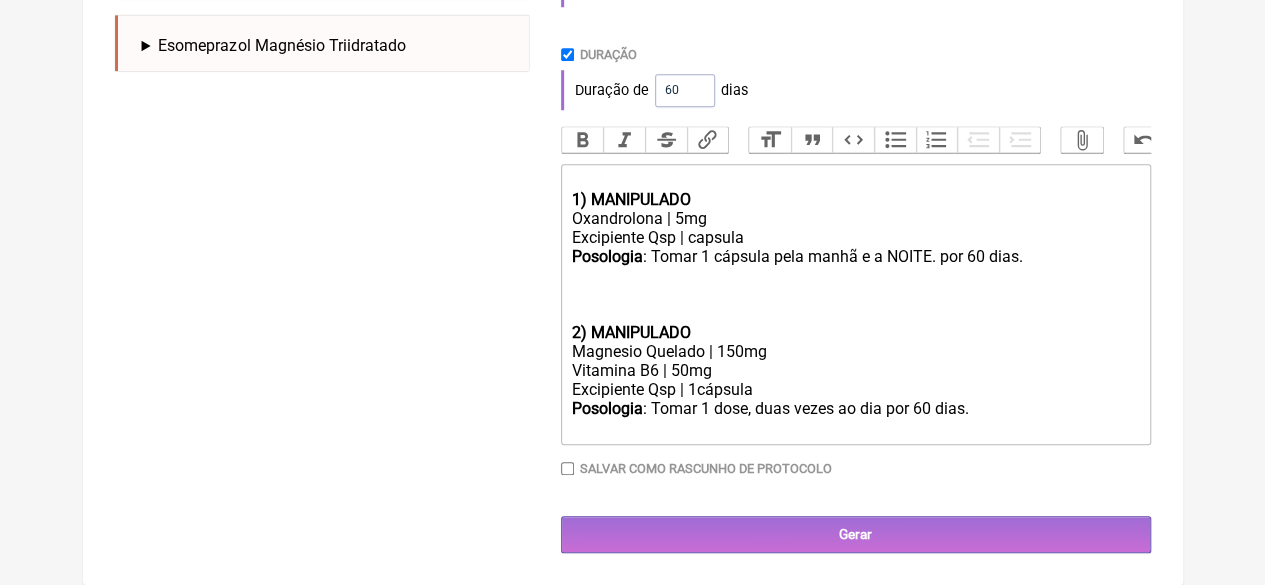 scroll, scrollTop: 851, scrollLeft: 0, axis: vertical 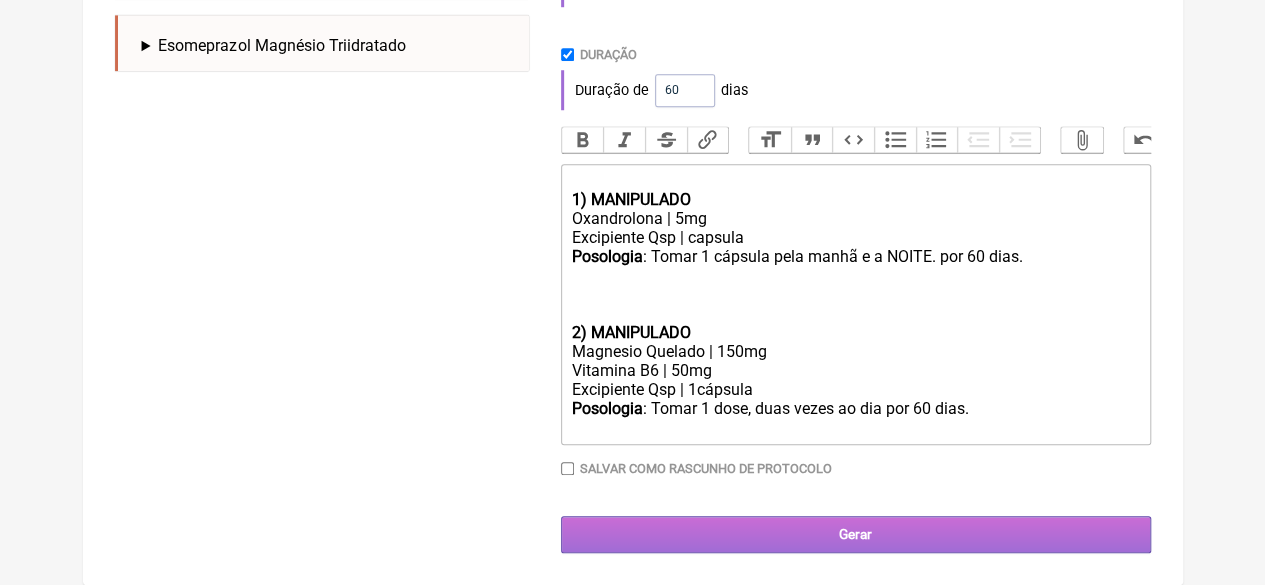 click on "Gerar" at bounding box center [856, 534] 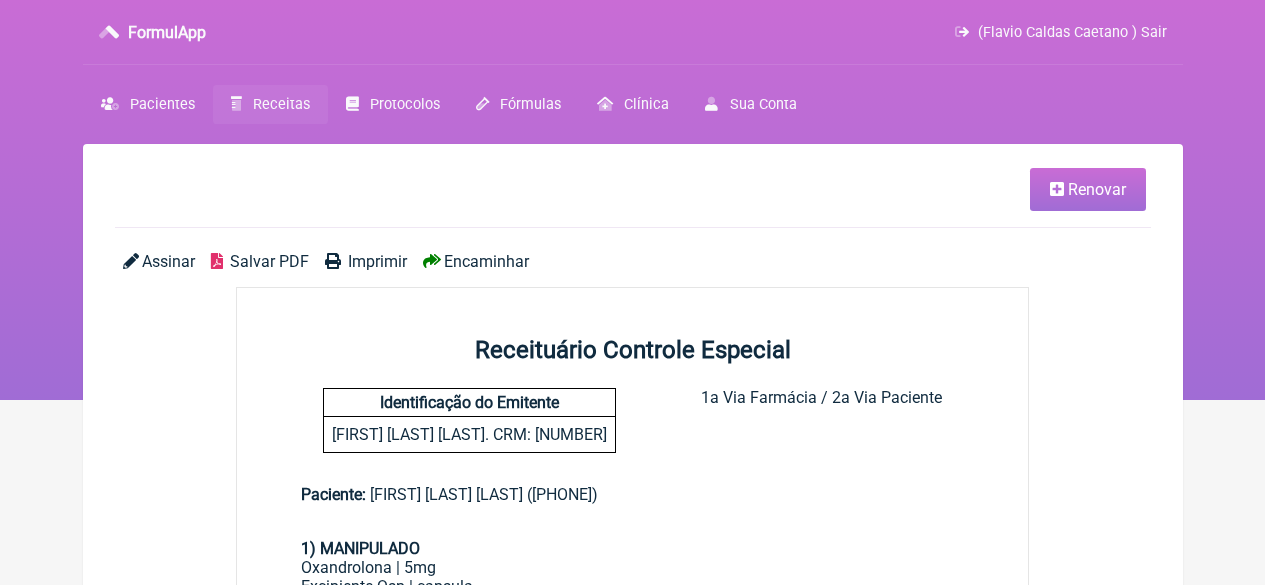 scroll, scrollTop: 0, scrollLeft: 0, axis: both 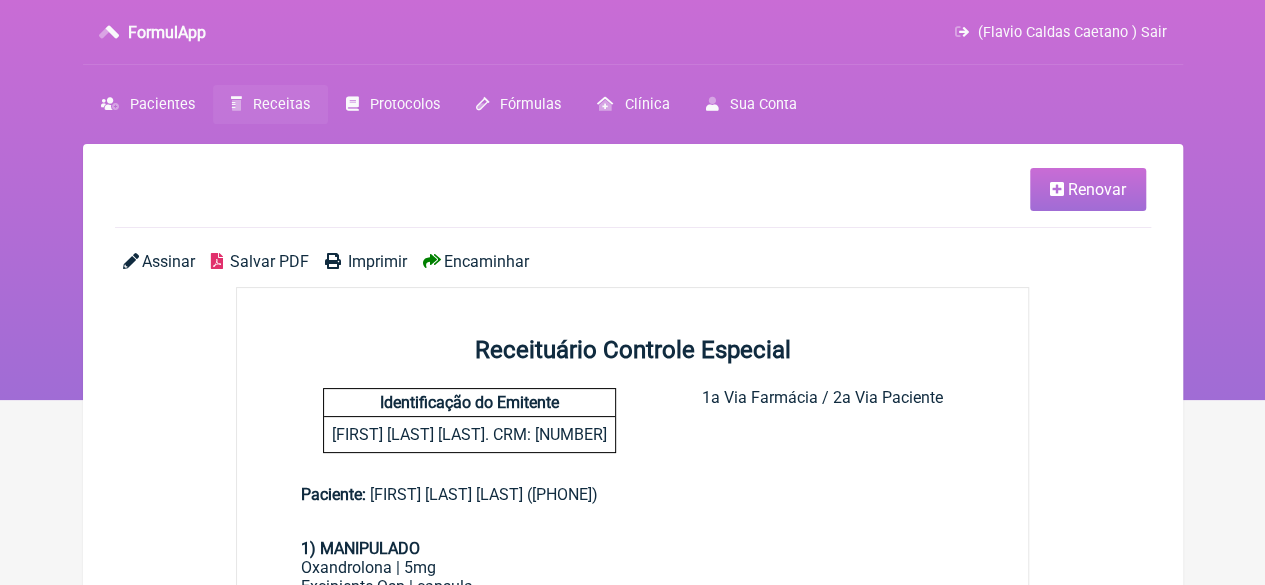 click on "Imprimir" at bounding box center [377, 261] 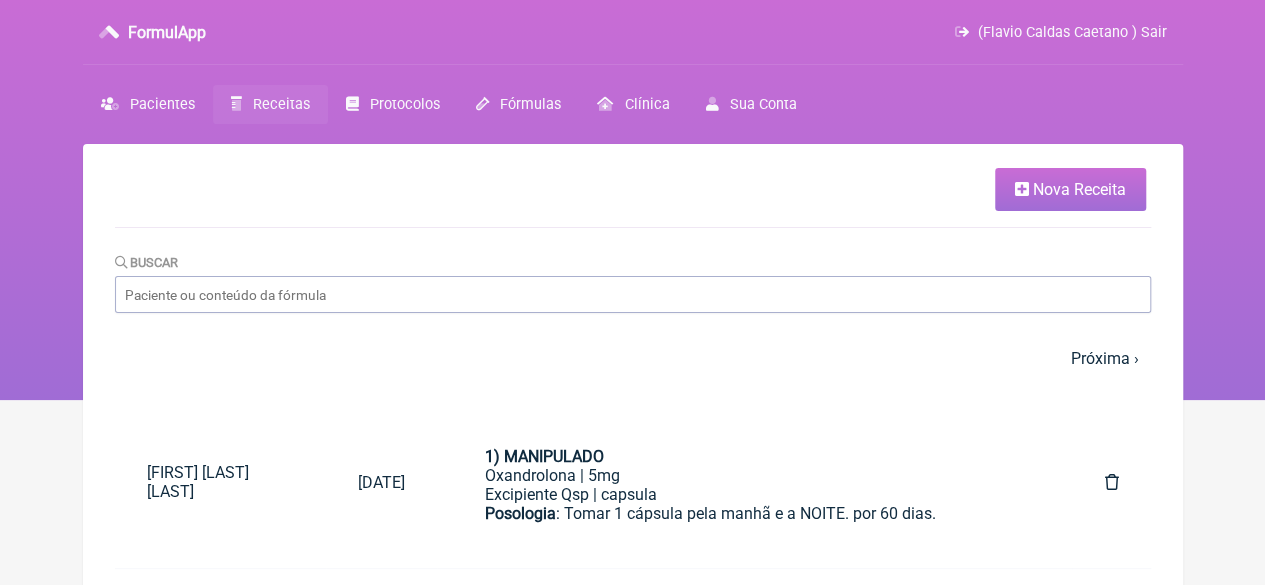 click on "Nova Receita" at bounding box center [1070, 189] 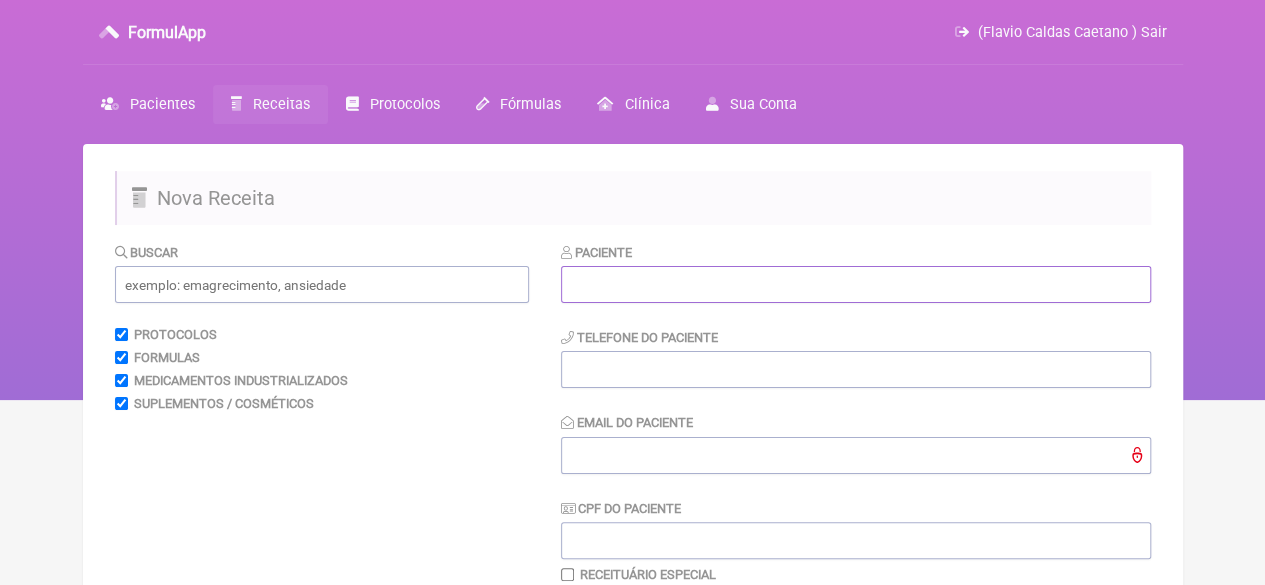 click at bounding box center [856, 284] 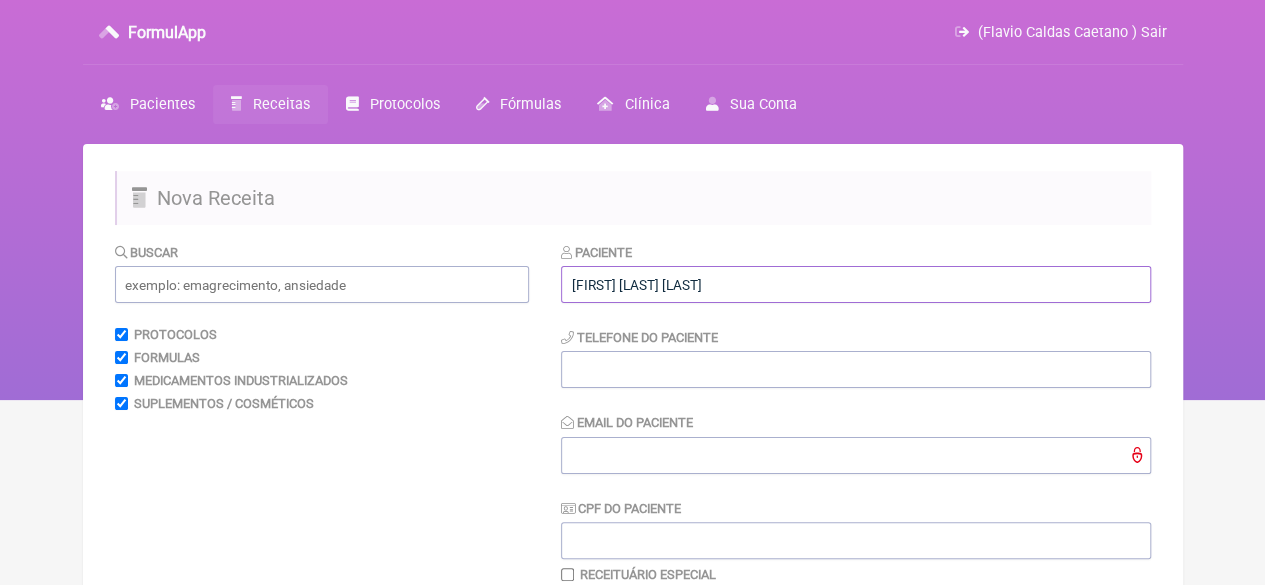 type on "ROBERTA SANTIAGO ALANO" 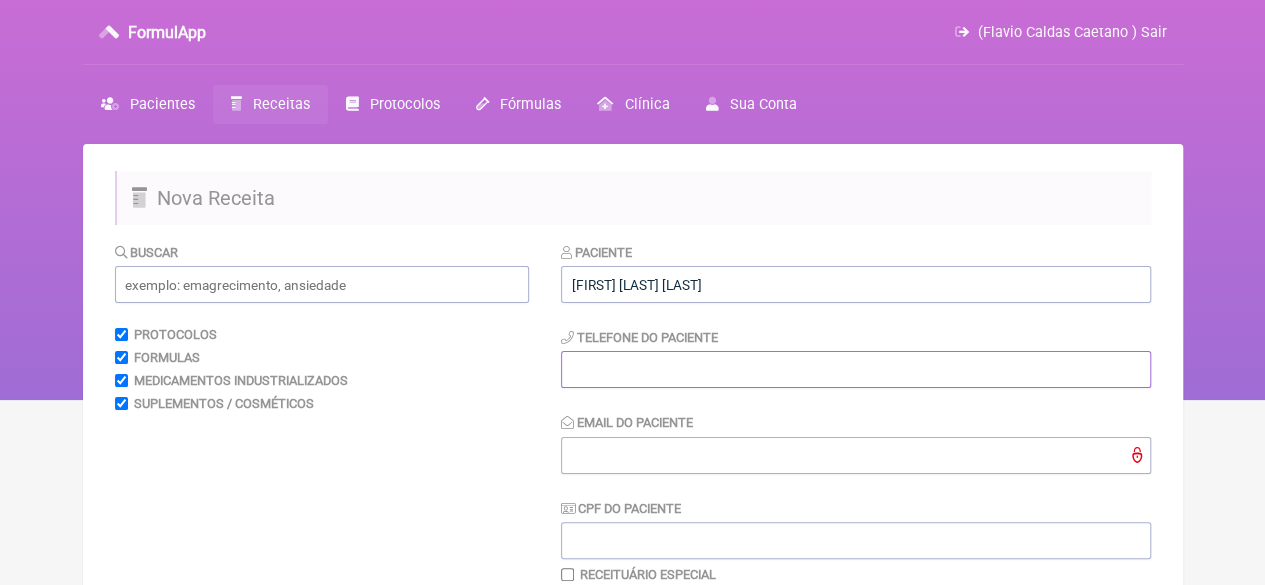 click at bounding box center (856, 369) 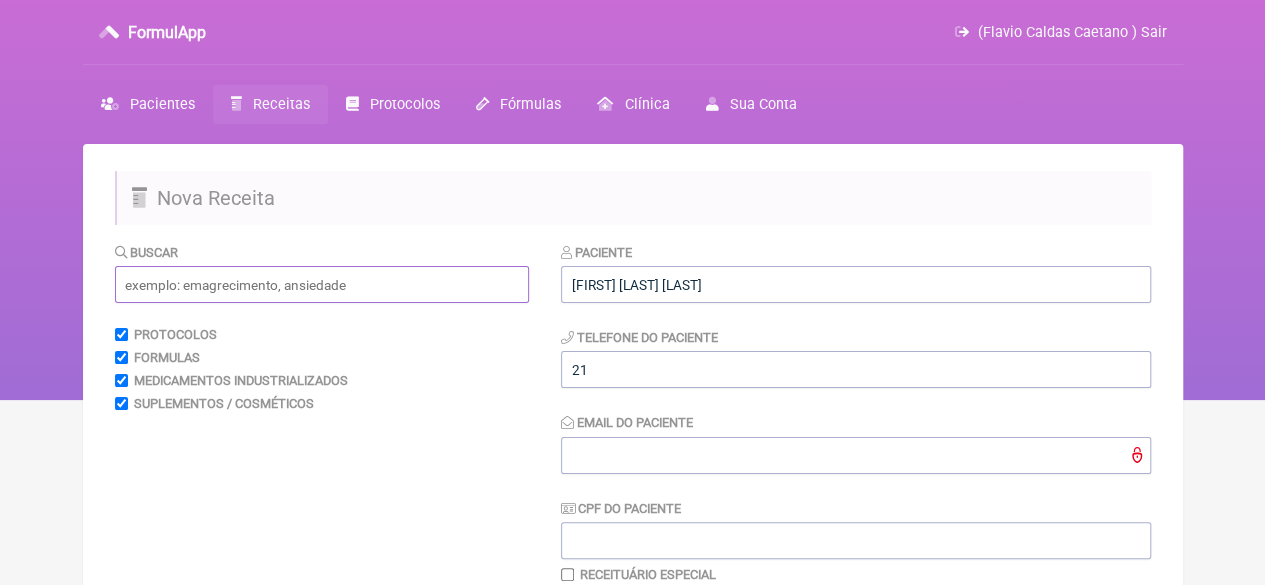 click at bounding box center (322, 284) 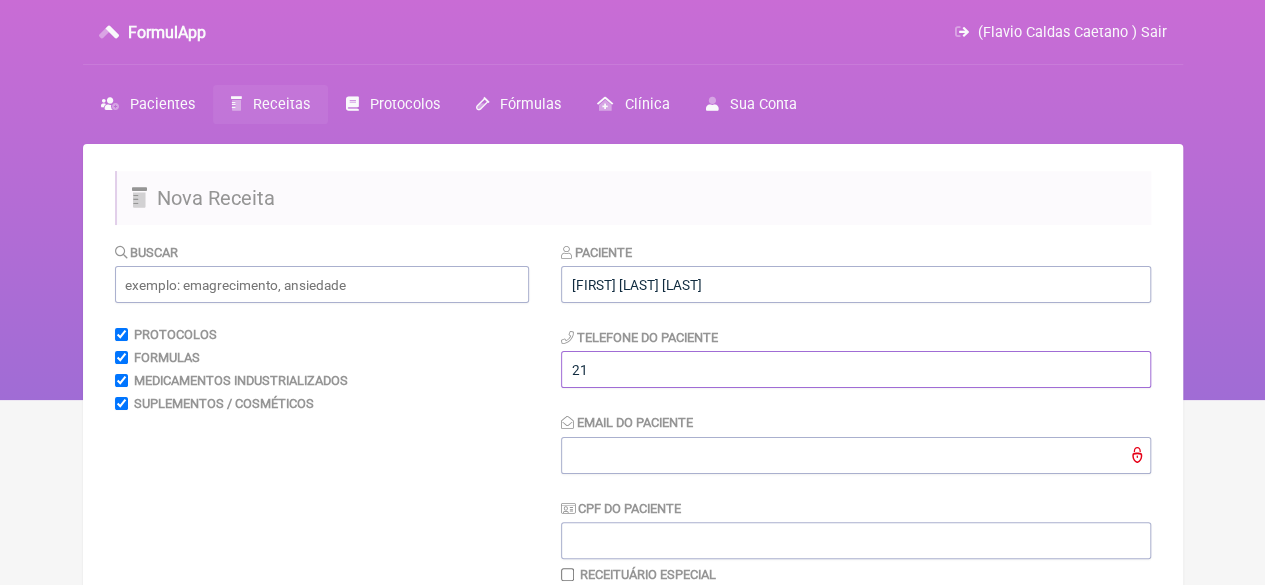 click on "21" at bounding box center [856, 369] 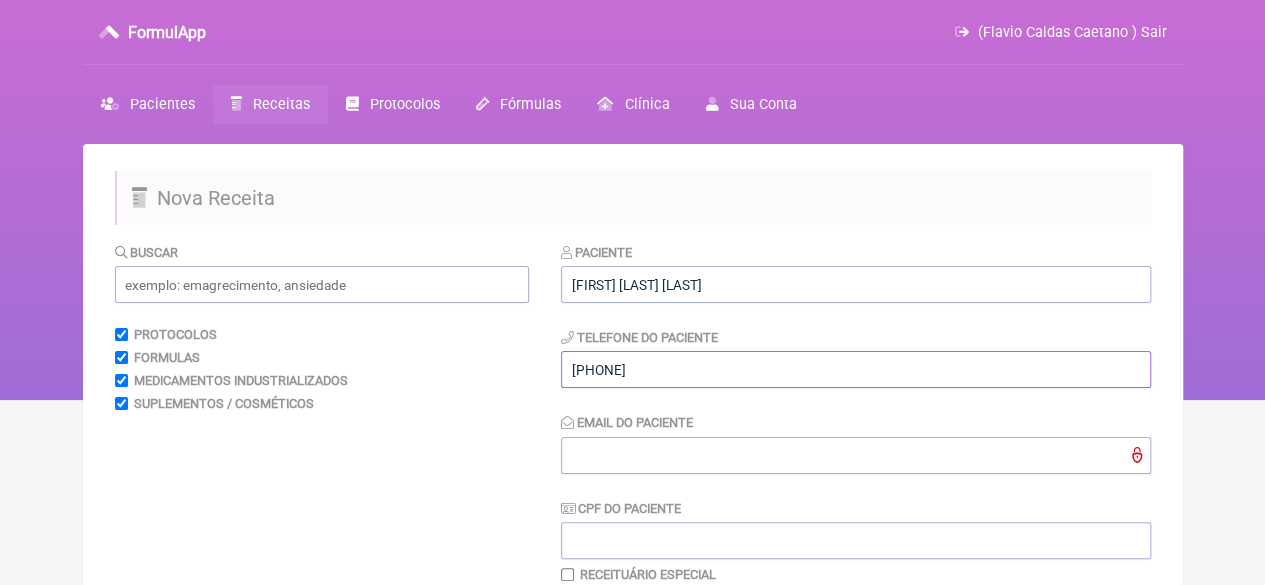 type on "21980895153" 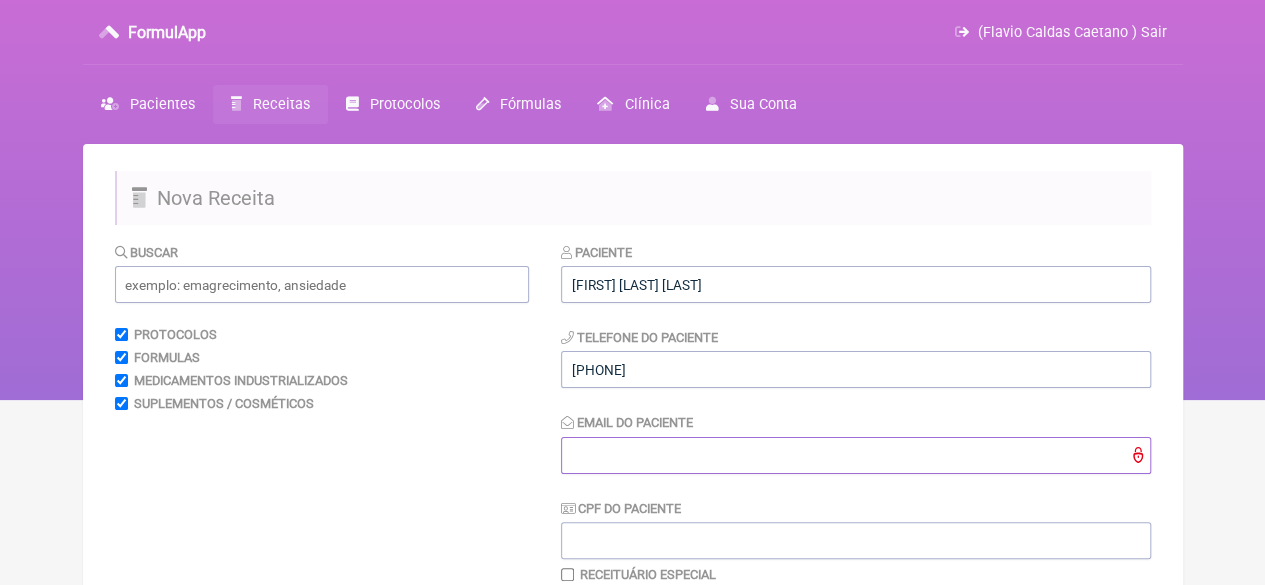click on "Email do Paciente" at bounding box center [856, 455] 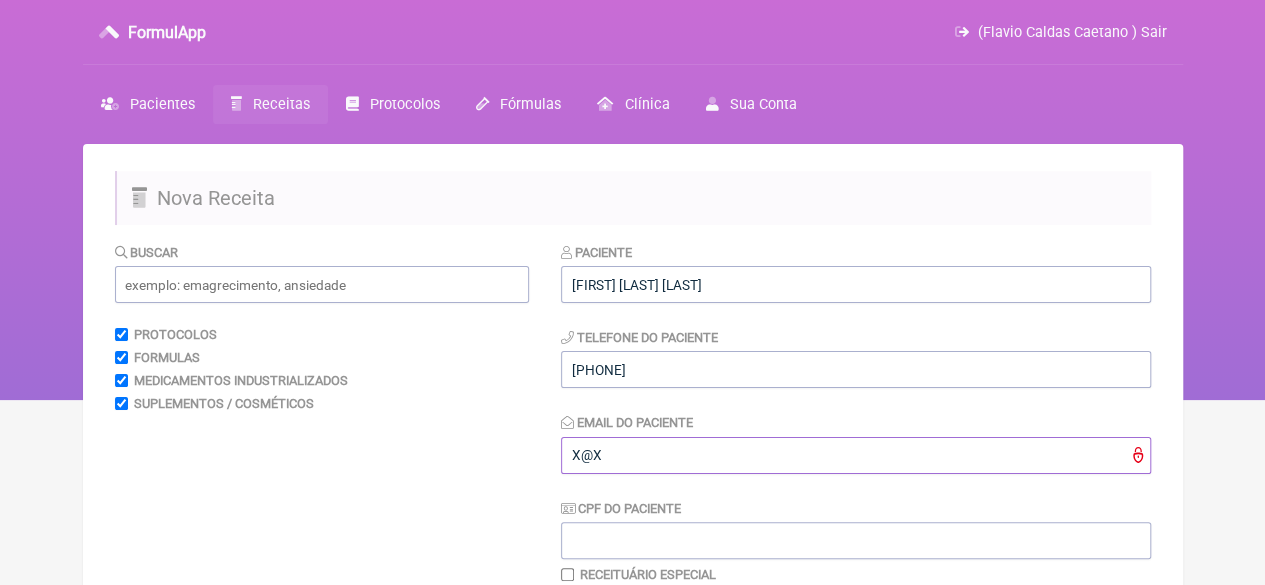 type on "X@X" 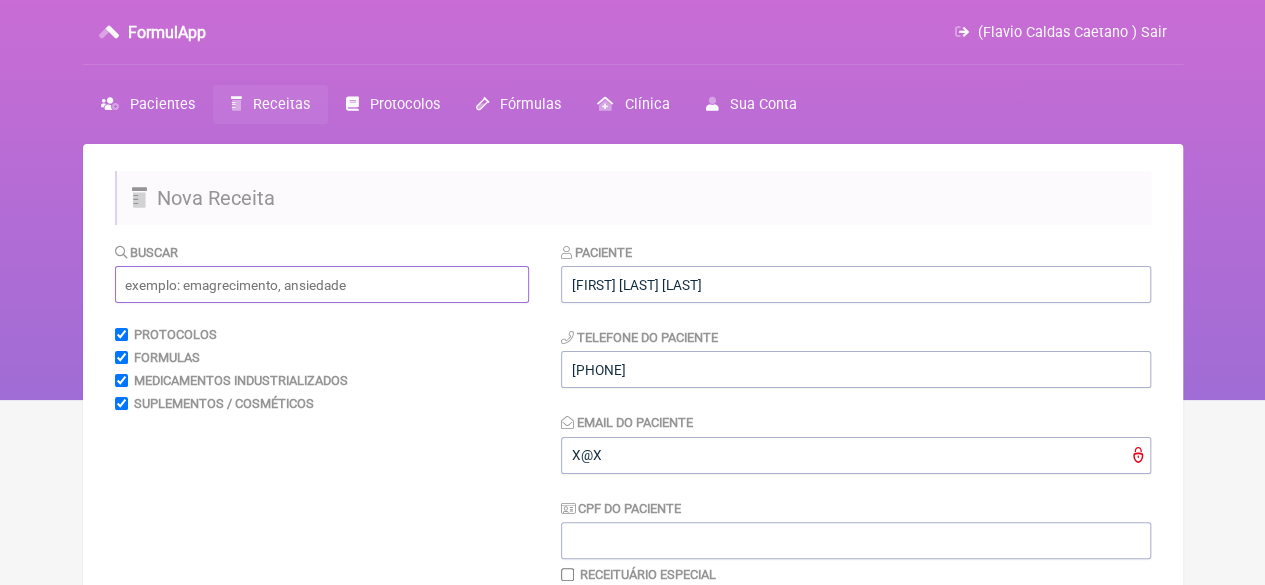 click at bounding box center (322, 284) 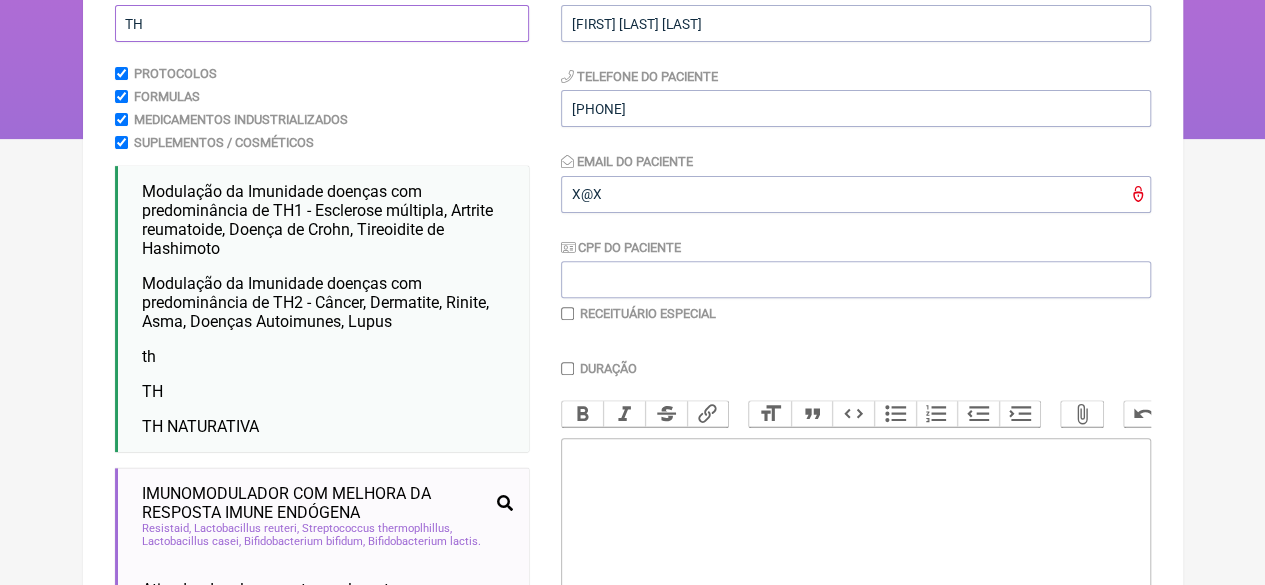 scroll, scrollTop: 300, scrollLeft: 0, axis: vertical 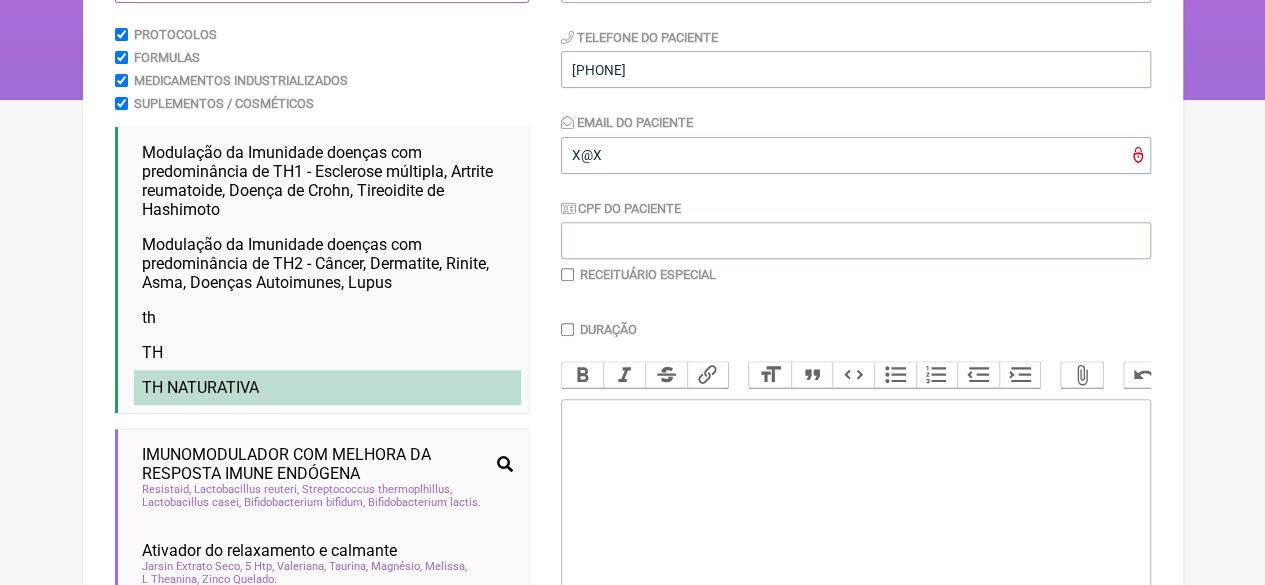 type on "TH" 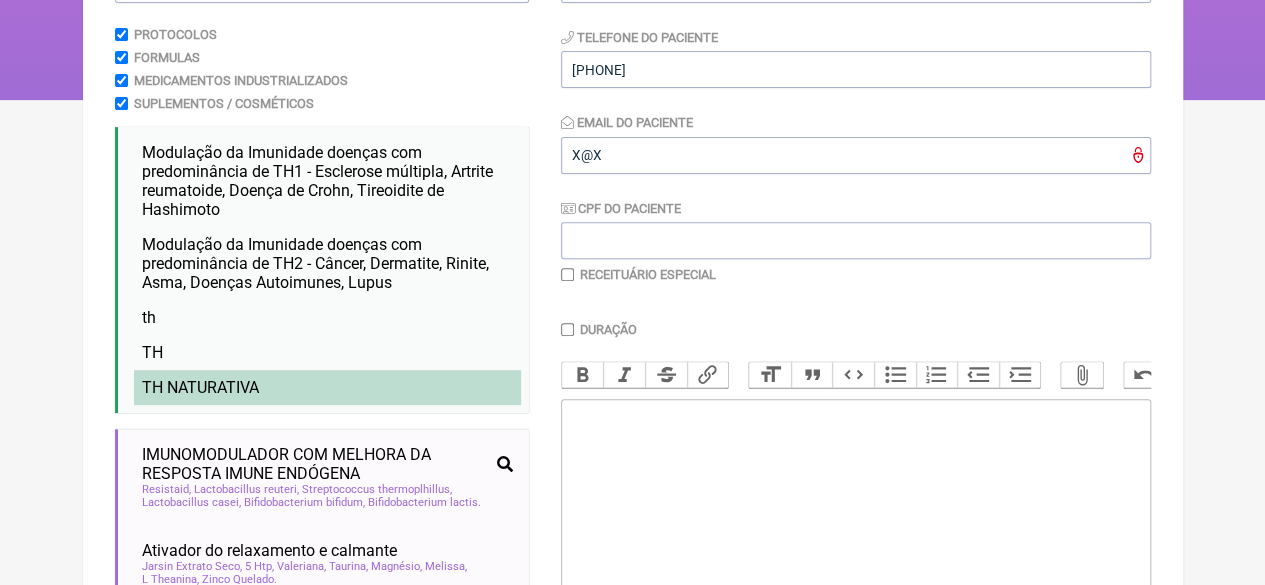 click on "TH NATURATIVA" at bounding box center (327, 387) 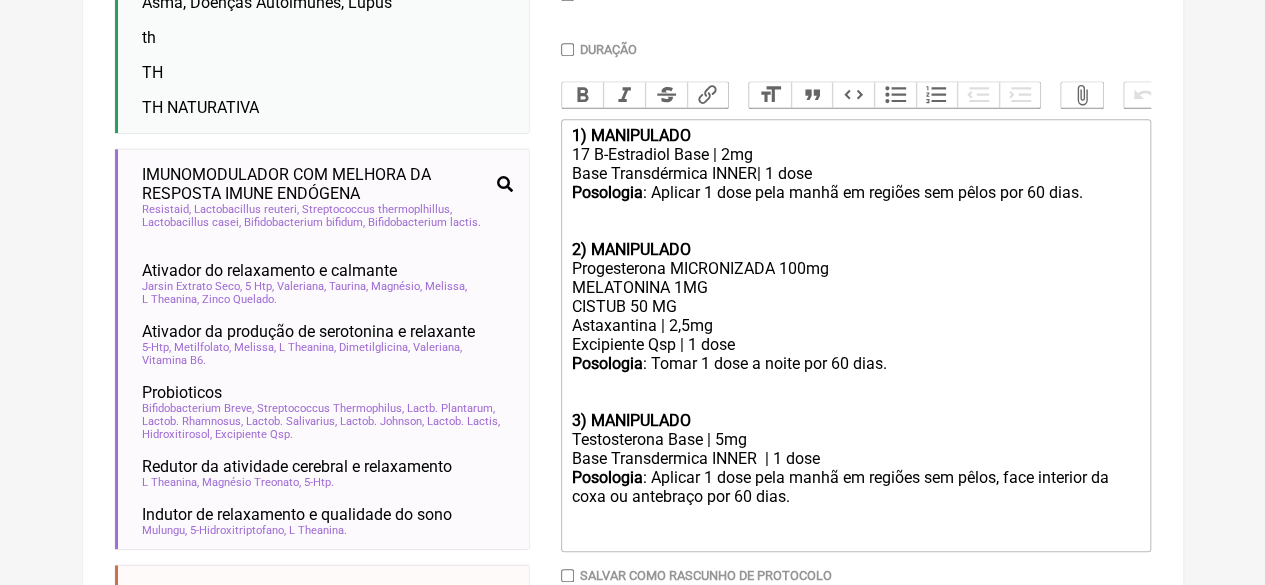 scroll, scrollTop: 300, scrollLeft: 0, axis: vertical 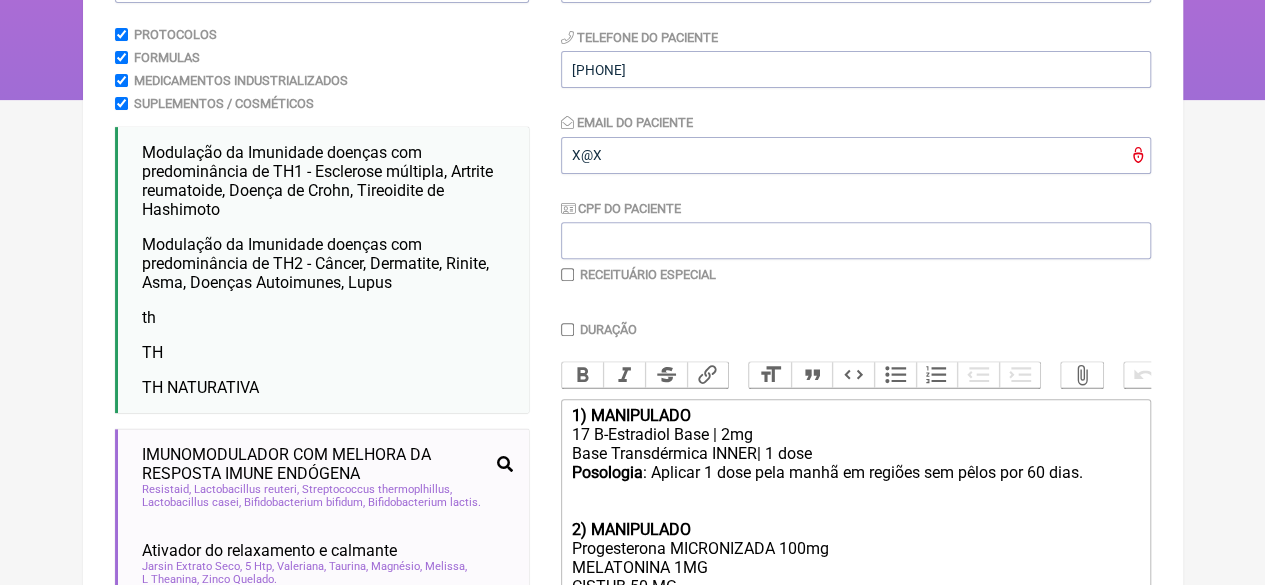 click on "Duração" at bounding box center (567, 329) 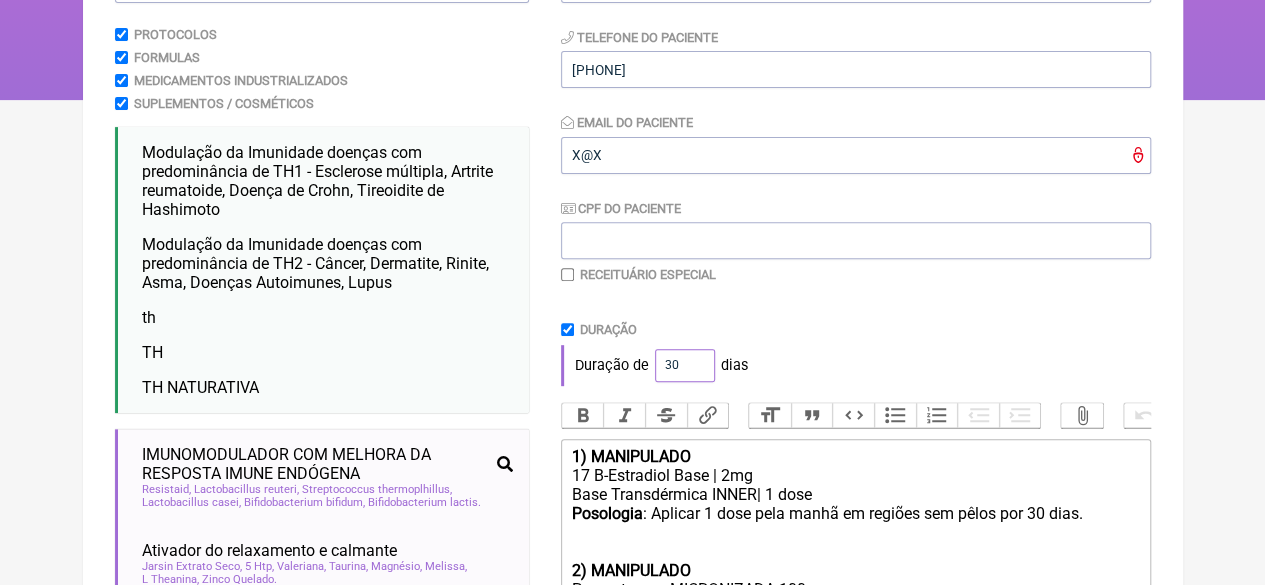 drag, startPoint x: 678, startPoint y: 363, endPoint x: 648, endPoint y: 363, distance: 30 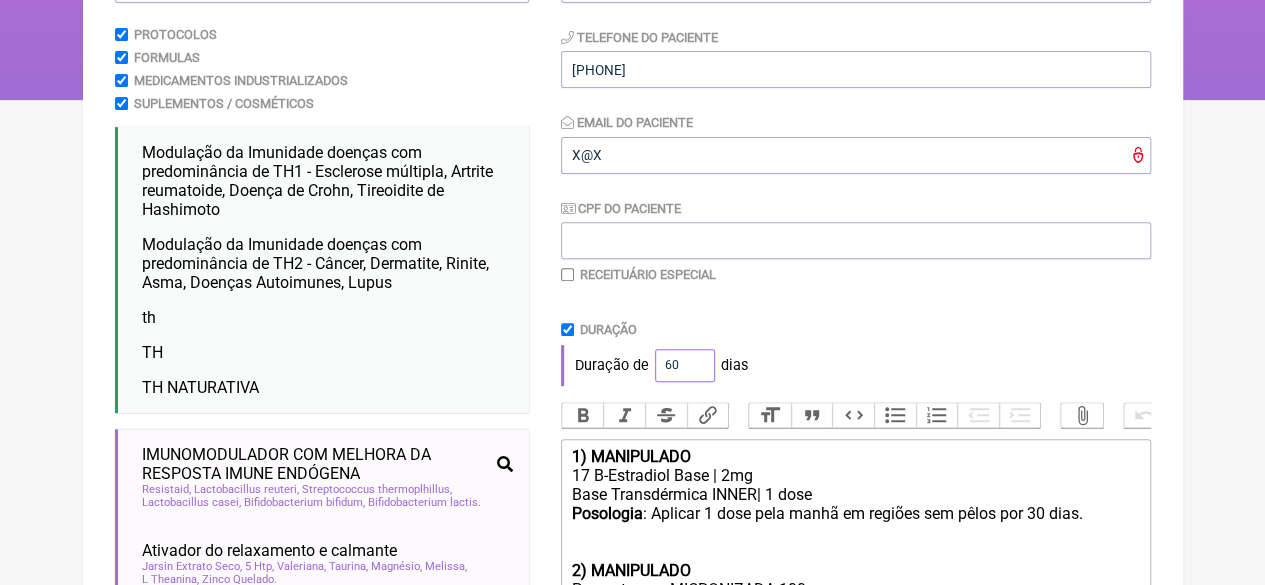 type on "60" 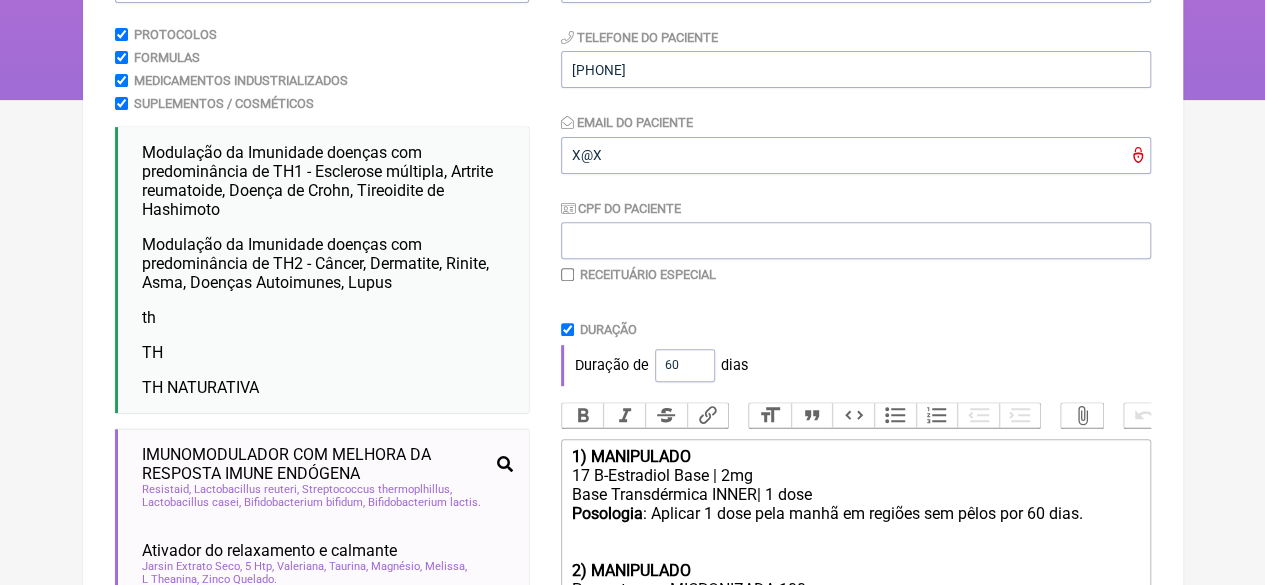 click on "Paciente ROBERTA SANTIAGO ALANO Telefone do Paciente 21980895153 Email do Paciente X@X CPF do Paciente Receituário Especial
Duração
Duração de
60
dias
Bold
Italic
Strikethrough
Link
Heading
Quote
Code
Bullets
Numbers
Decrease Level
Increase Level
Attach Files
Undo
Redo
Link
Unlink
1) MANIPULADO 17 B-Estradiol Base | 2mg Base Transdérmica INNER| 1 dose Posologia : Aplicar 1 dose pela manhã em regiões sem pêlos por 60 dias. 2) MANIPULADO Progesterona MICRONIZADA 100mg MELATONINA 1MG CISTUB 50 MG  Astaxantina | 2,5mg Excipiente Qsp | 1 dose Posologia : Tomar 1 dose a noite por 60 dias. 3) MANIPULADO Testosterona Base | 5mg Posologia" at bounding box center [856, 569] 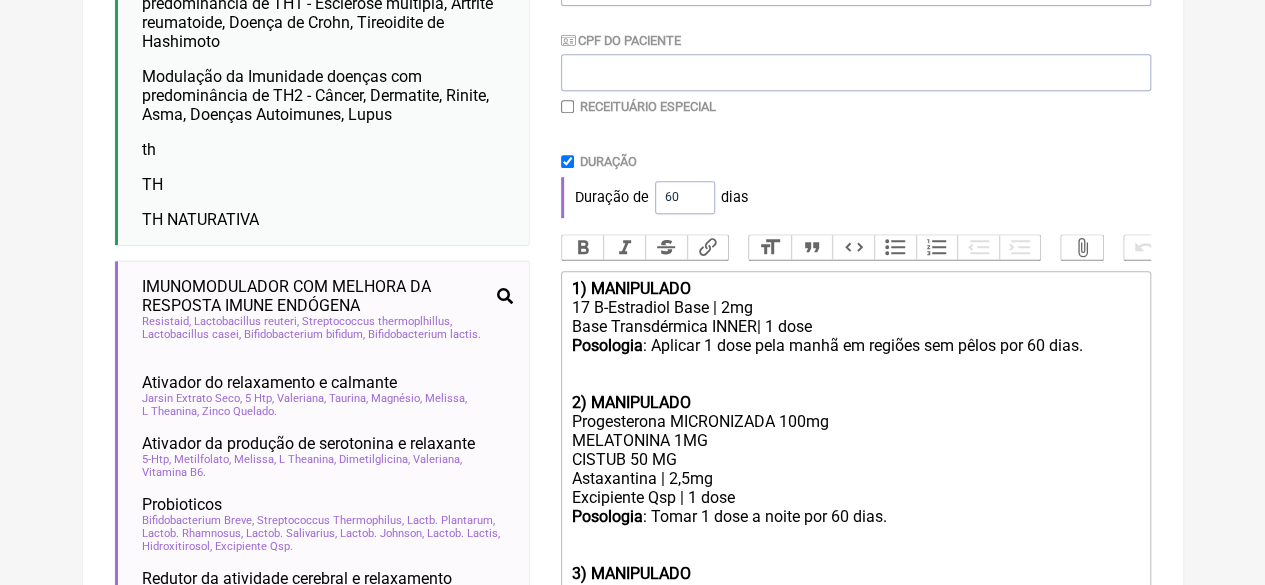 scroll, scrollTop: 950, scrollLeft: 0, axis: vertical 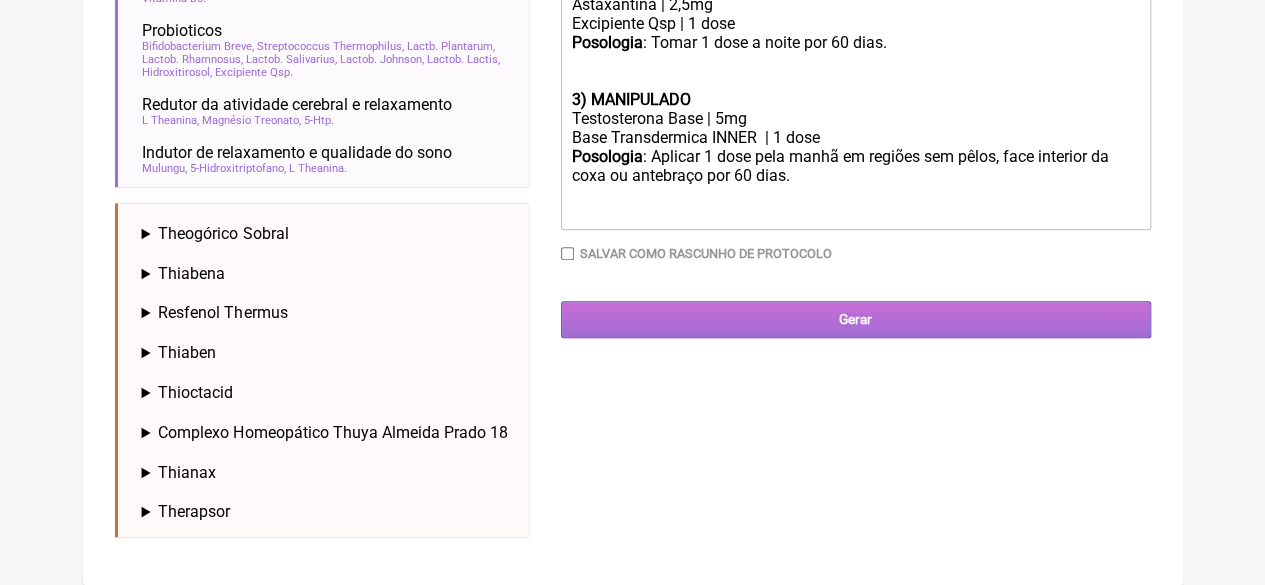click on "Gerar" at bounding box center [856, 319] 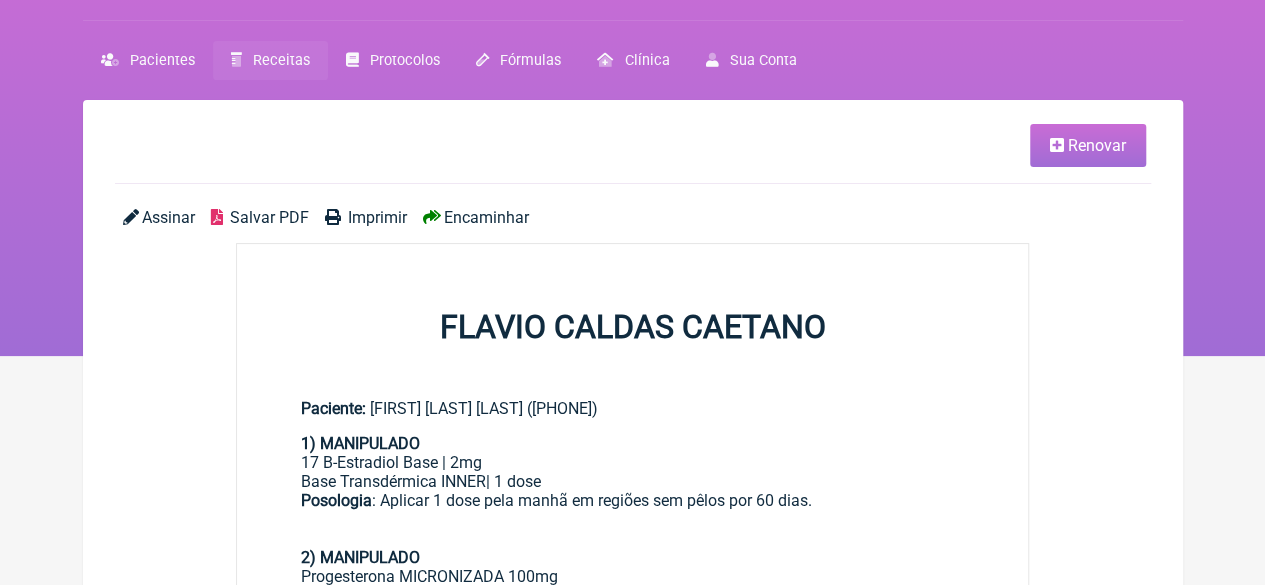 scroll, scrollTop: 0, scrollLeft: 0, axis: both 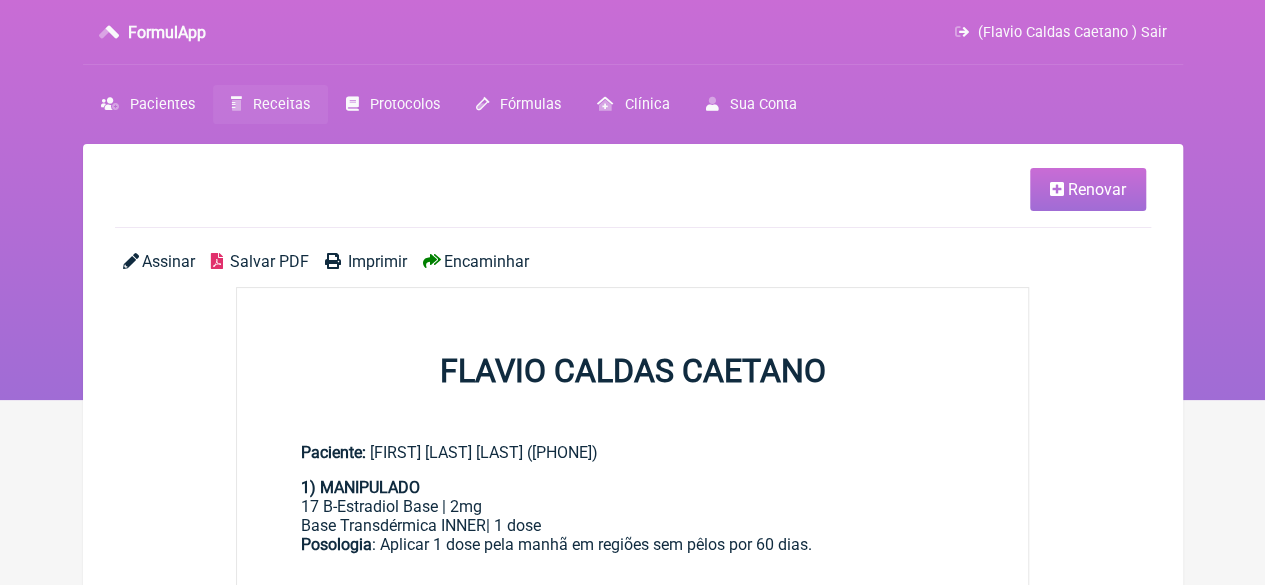 click on "Imprimir" at bounding box center (377, 261) 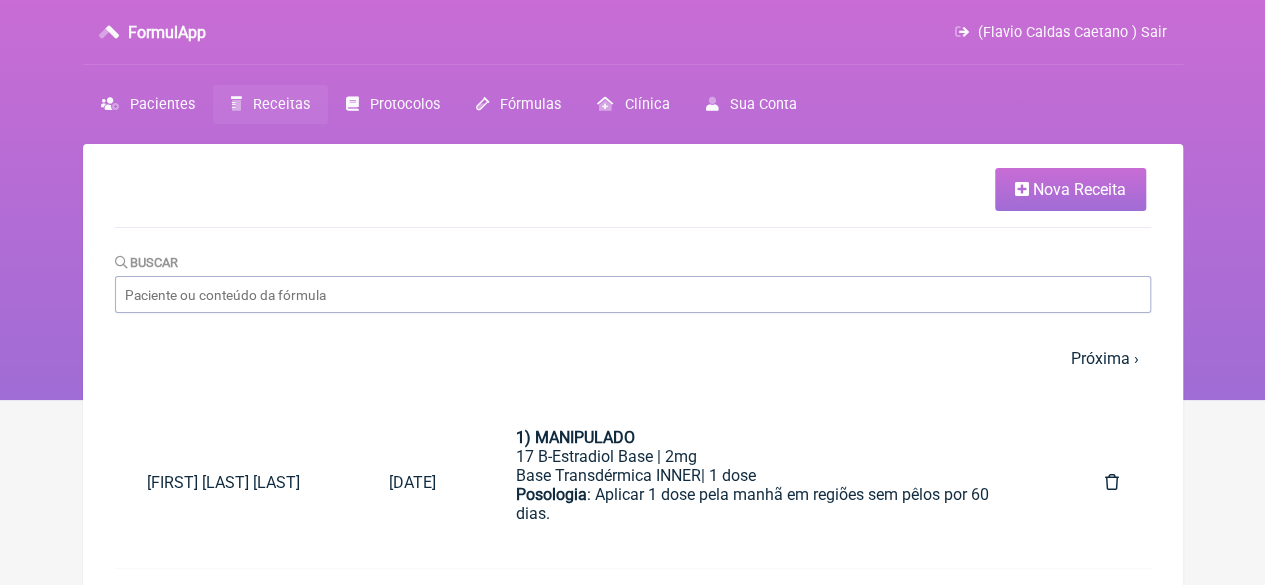 click on "Nova Receita" at bounding box center [1079, 189] 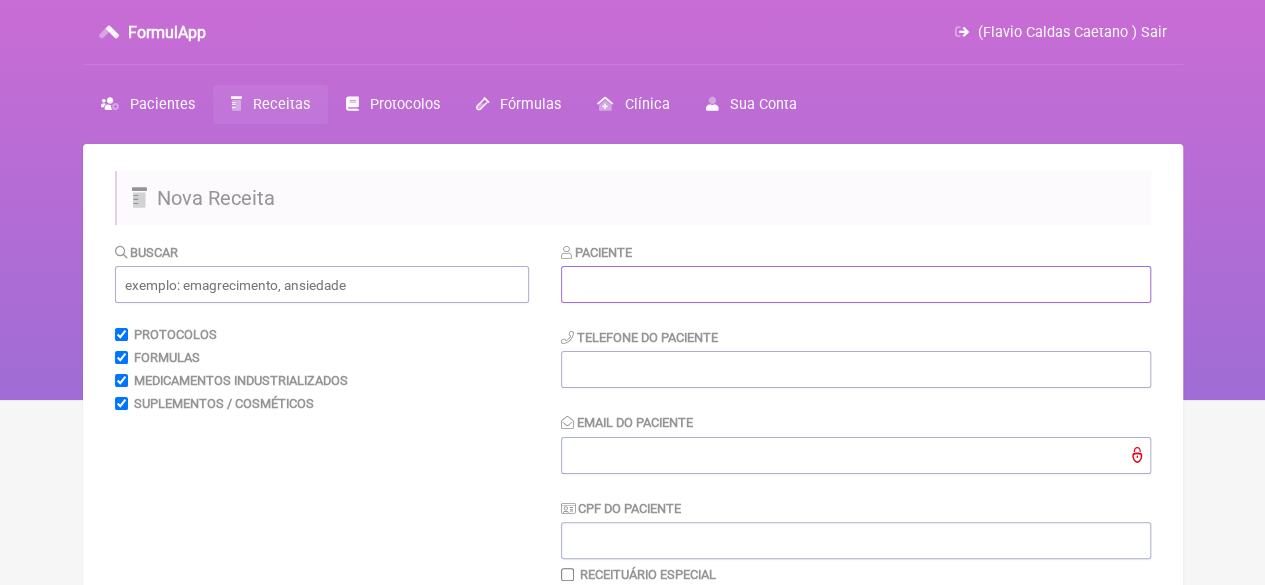 click at bounding box center [856, 284] 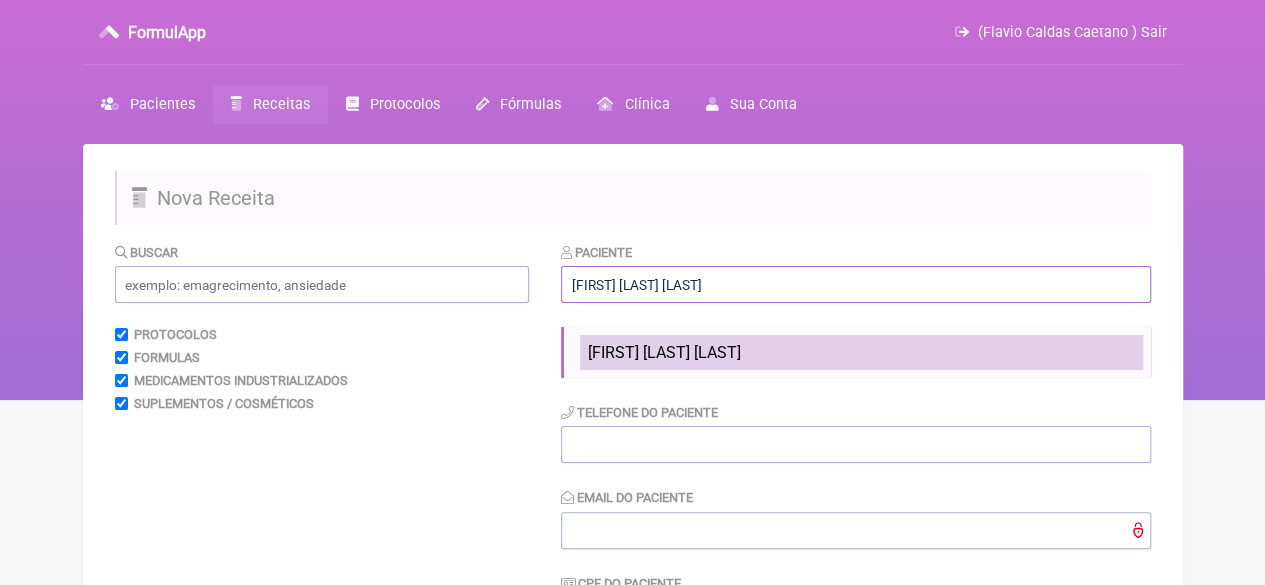 type on "RAQUEL MARQUES DA SILVA" 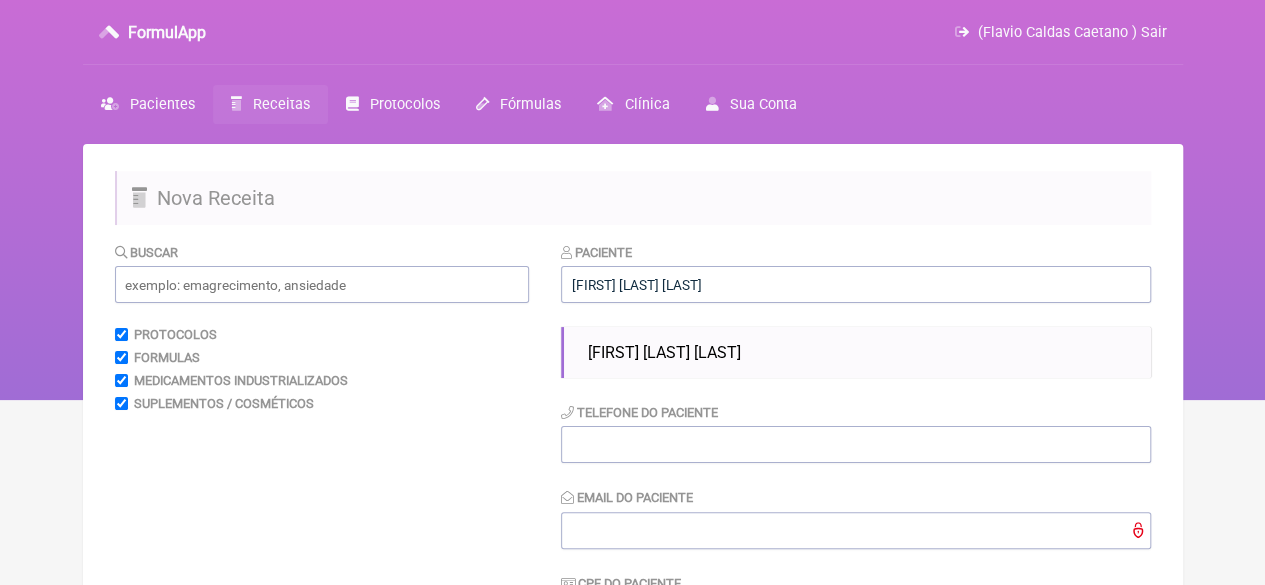 click on "RAQUEL MARQUES DA SILVA" at bounding box center [861, 352] 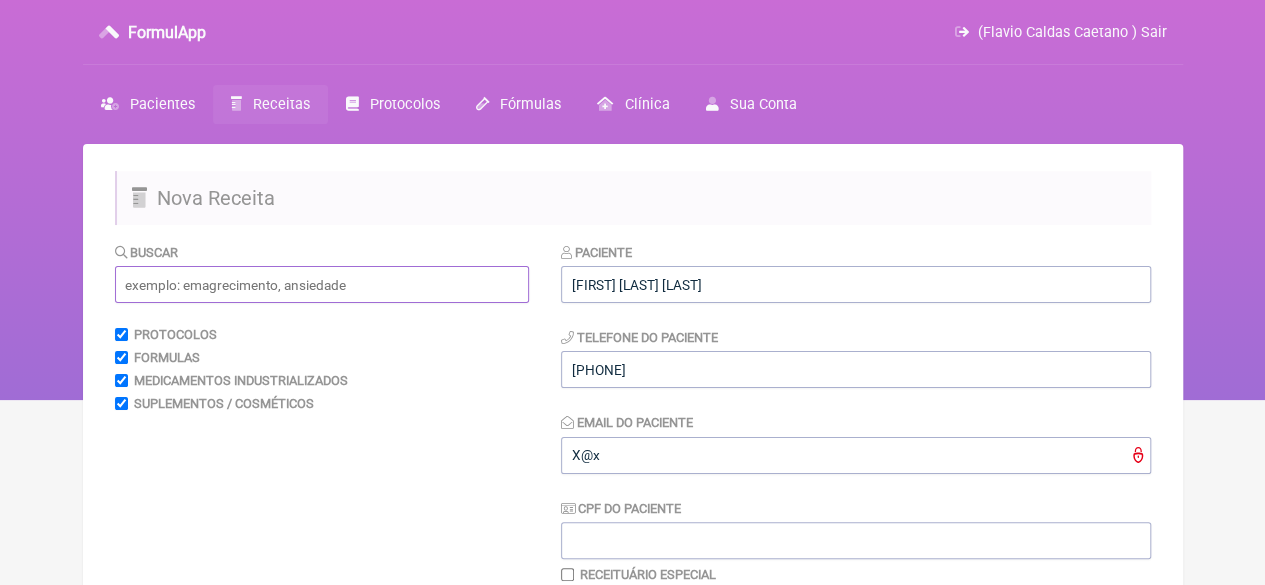 click at bounding box center [322, 284] 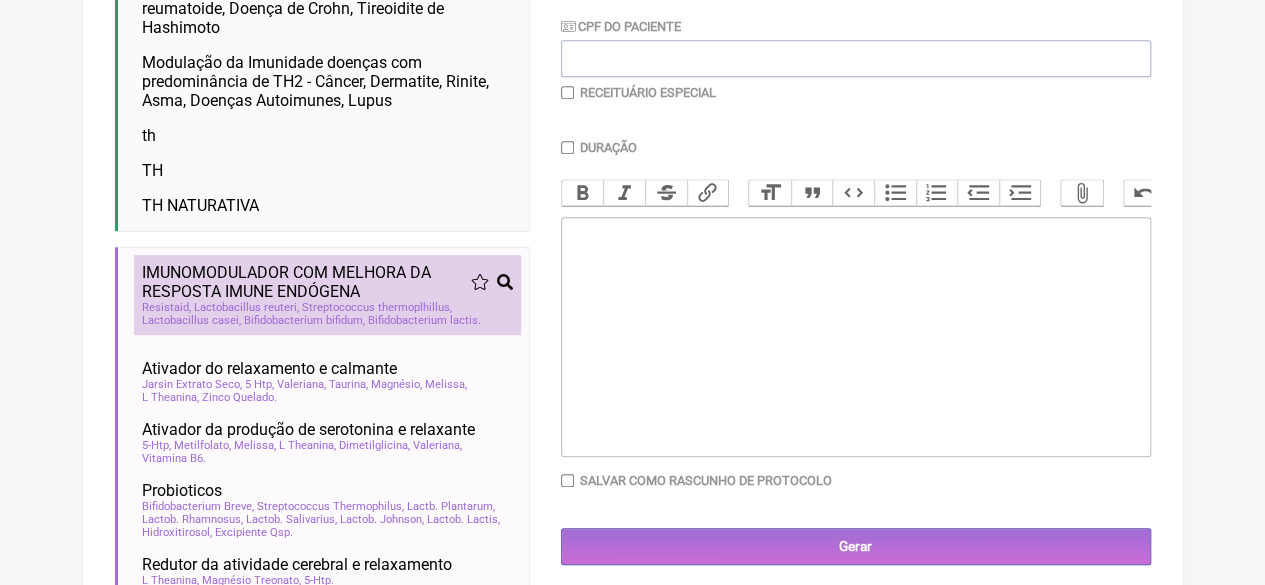 scroll, scrollTop: 500, scrollLeft: 0, axis: vertical 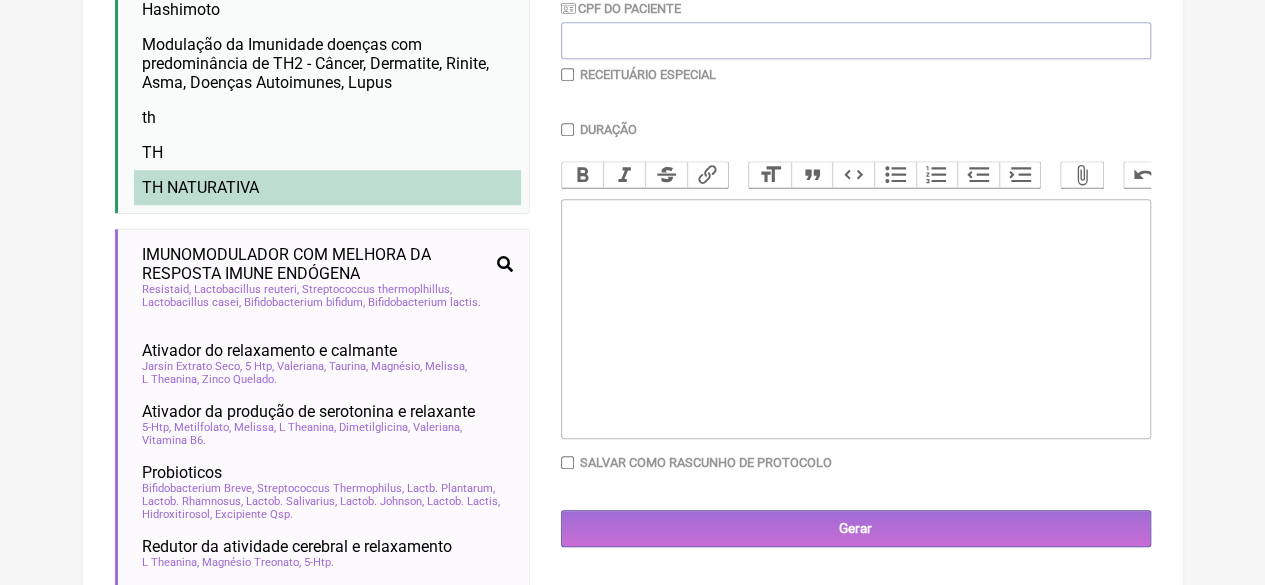 type on "TH" 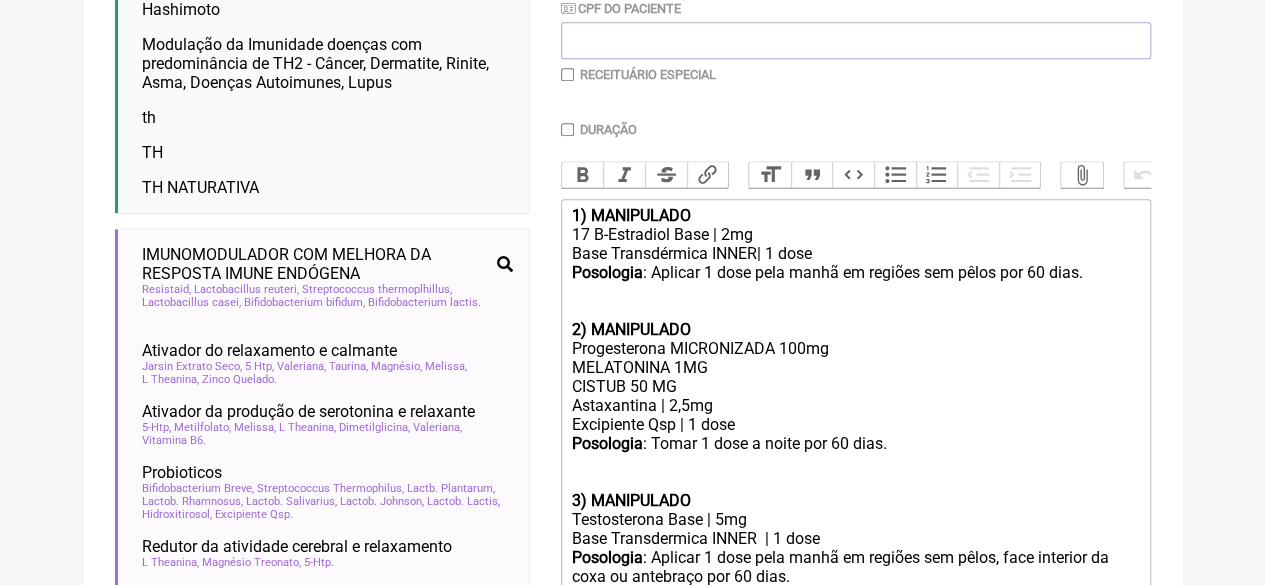 click at bounding box center (567, 74) 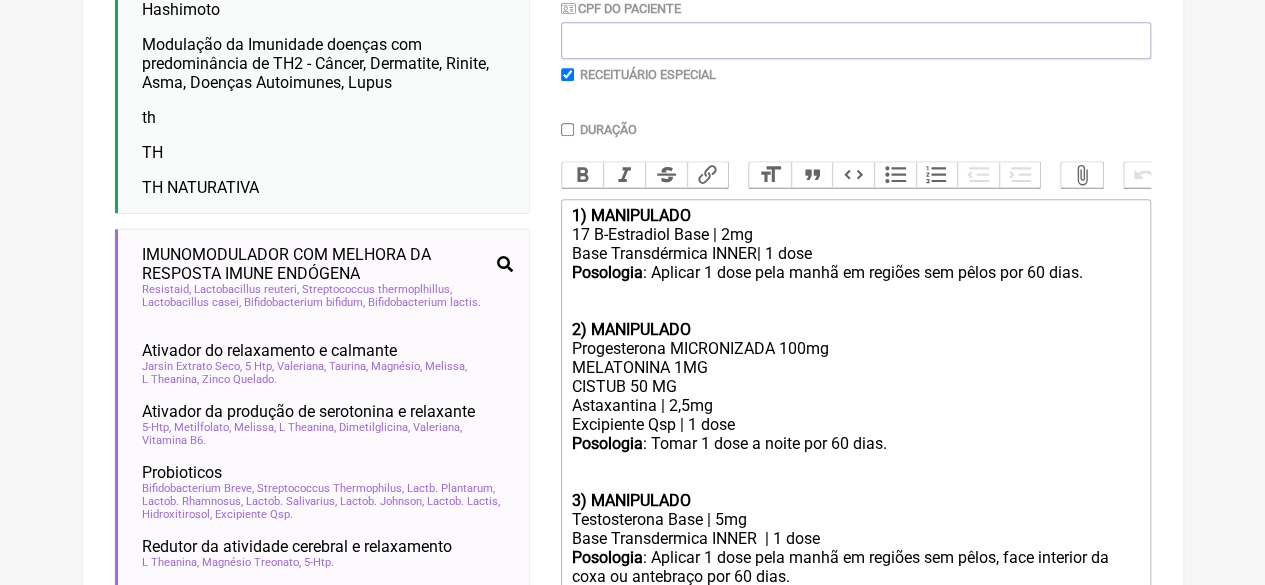 checkbox on "true" 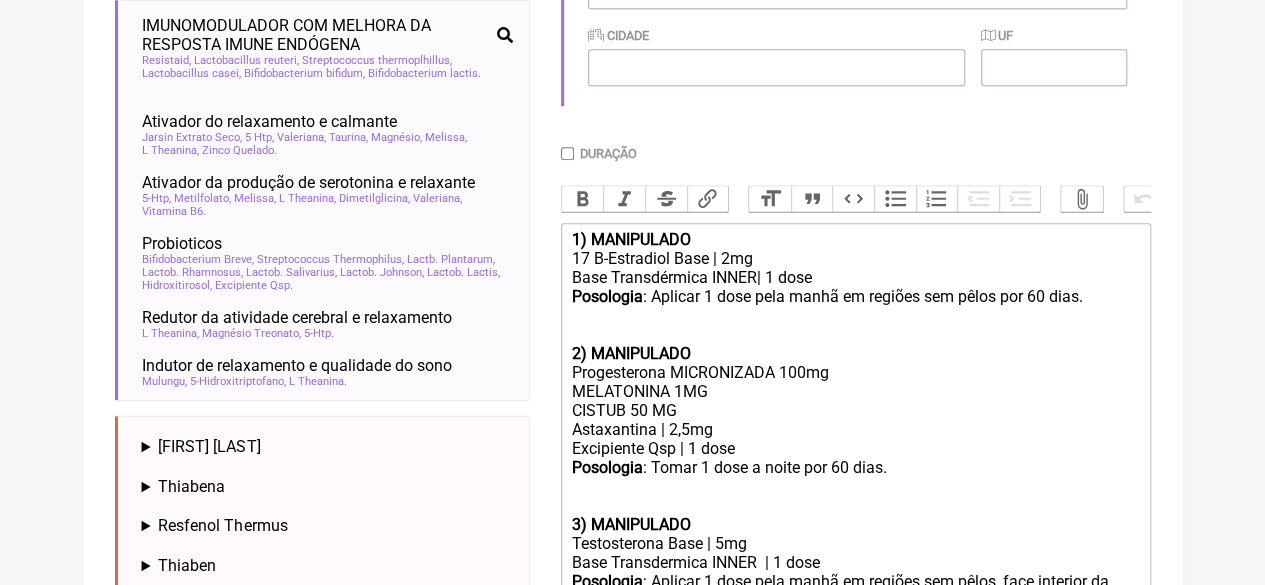 scroll, scrollTop: 966, scrollLeft: 0, axis: vertical 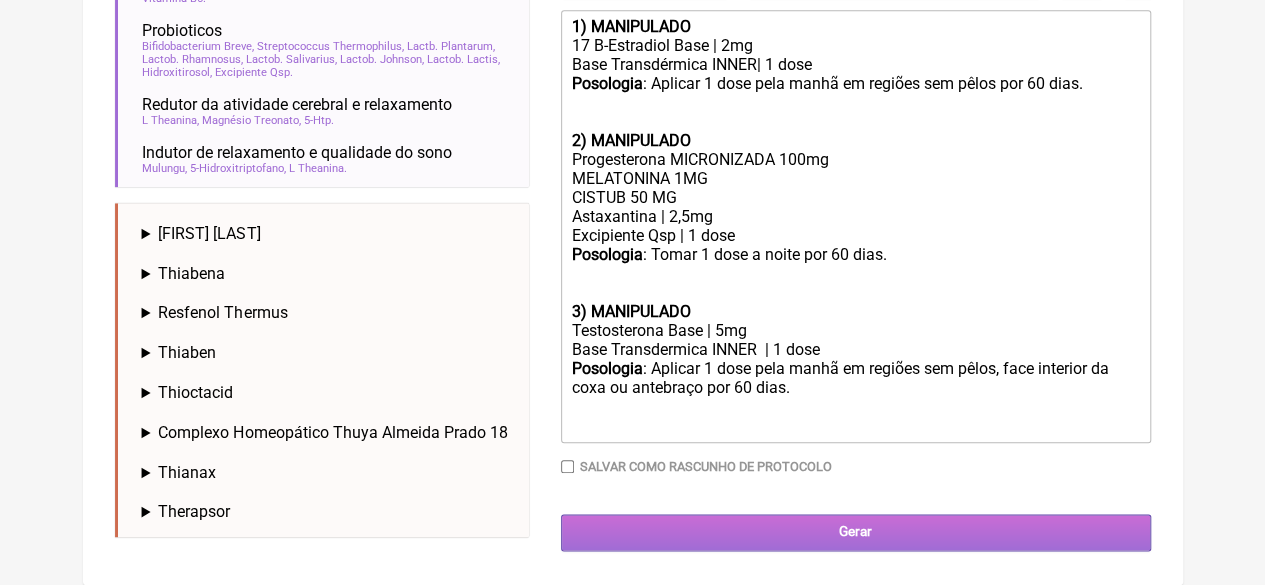 drag, startPoint x: 843, startPoint y: 537, endPoint x: 833, endPoint y: 535, distance: 10.198039 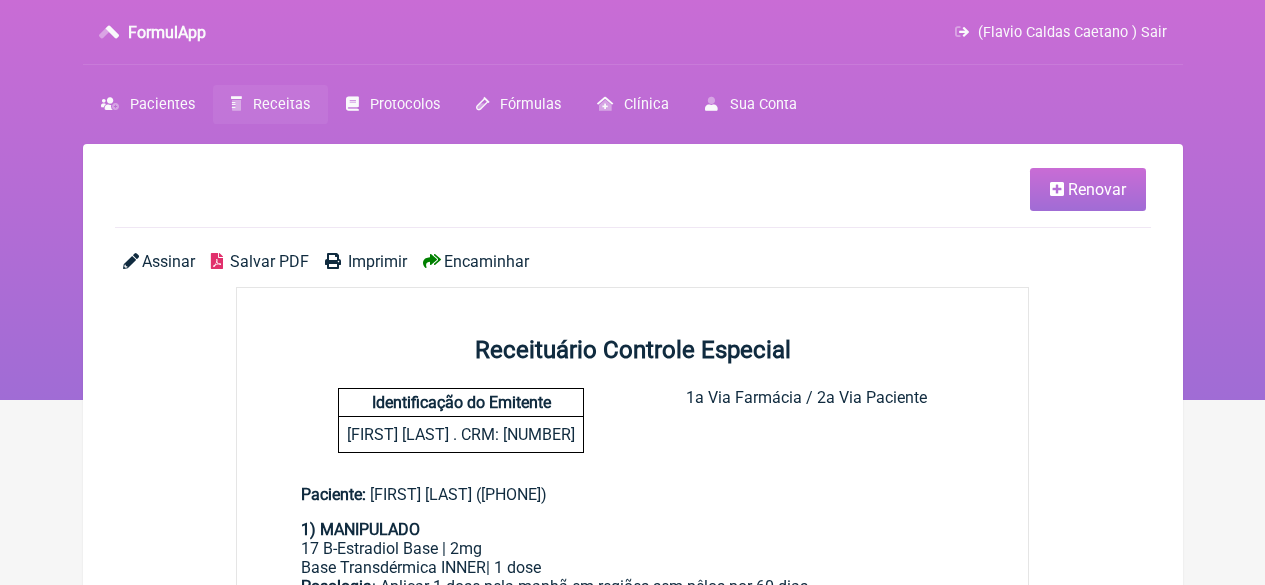 scroll, scrollTop: 0, scrollLeft: 0, axis: both 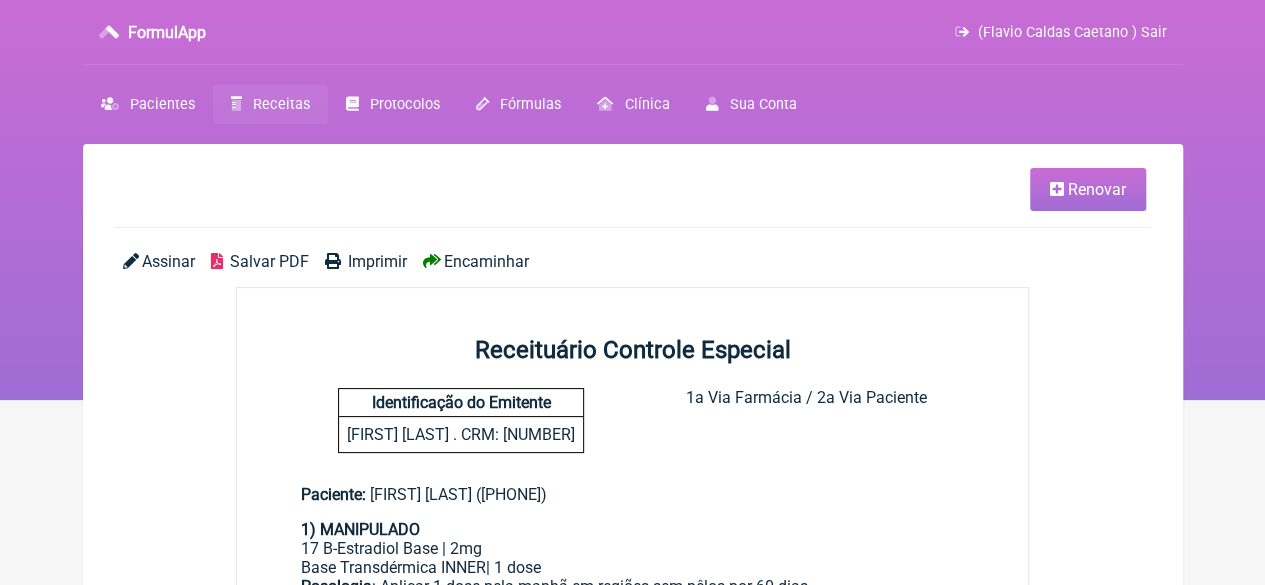 click on "Imprimir" at bounding box center [377, 261] 